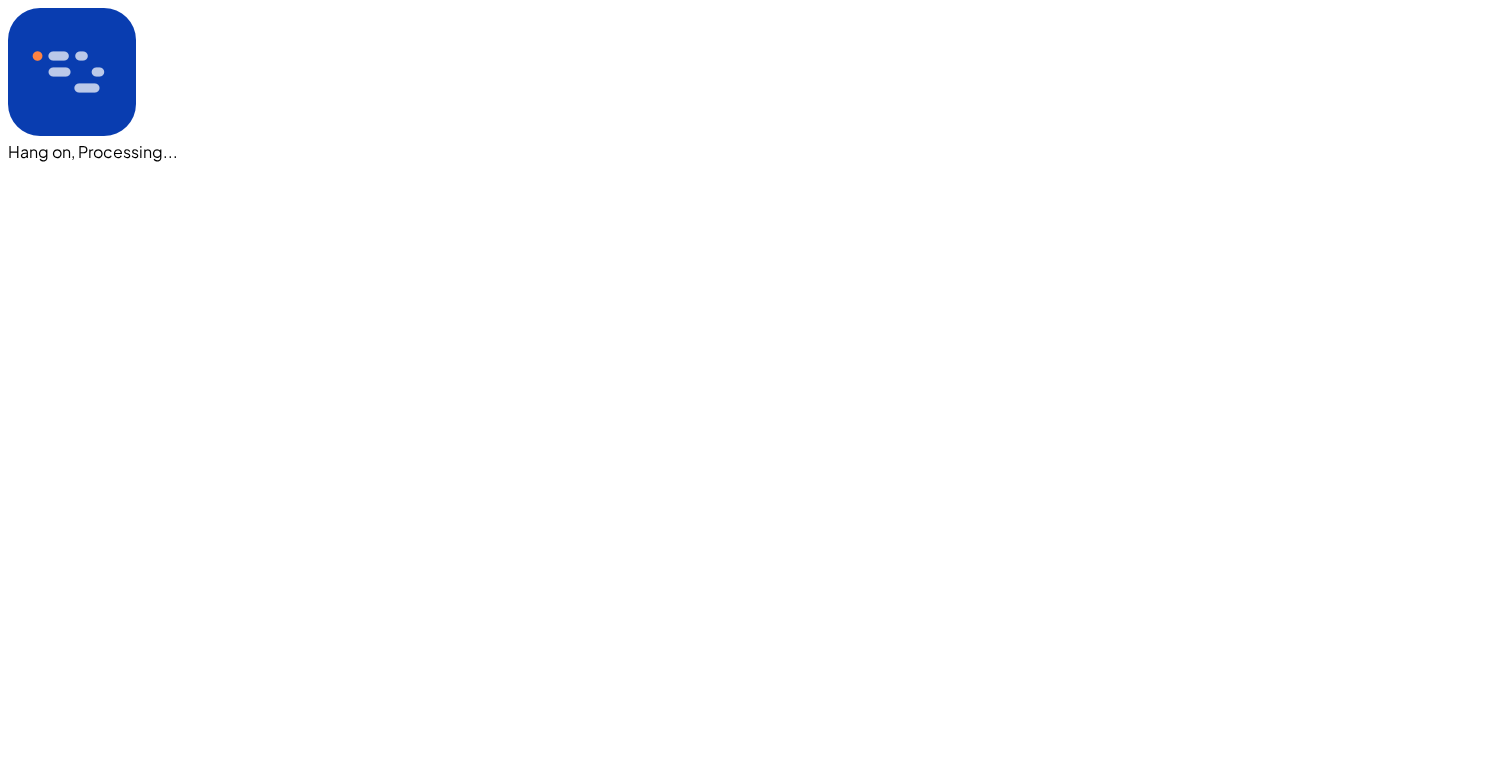 scroll, scrollTop: 0, scrollLeft: 0, axis: both 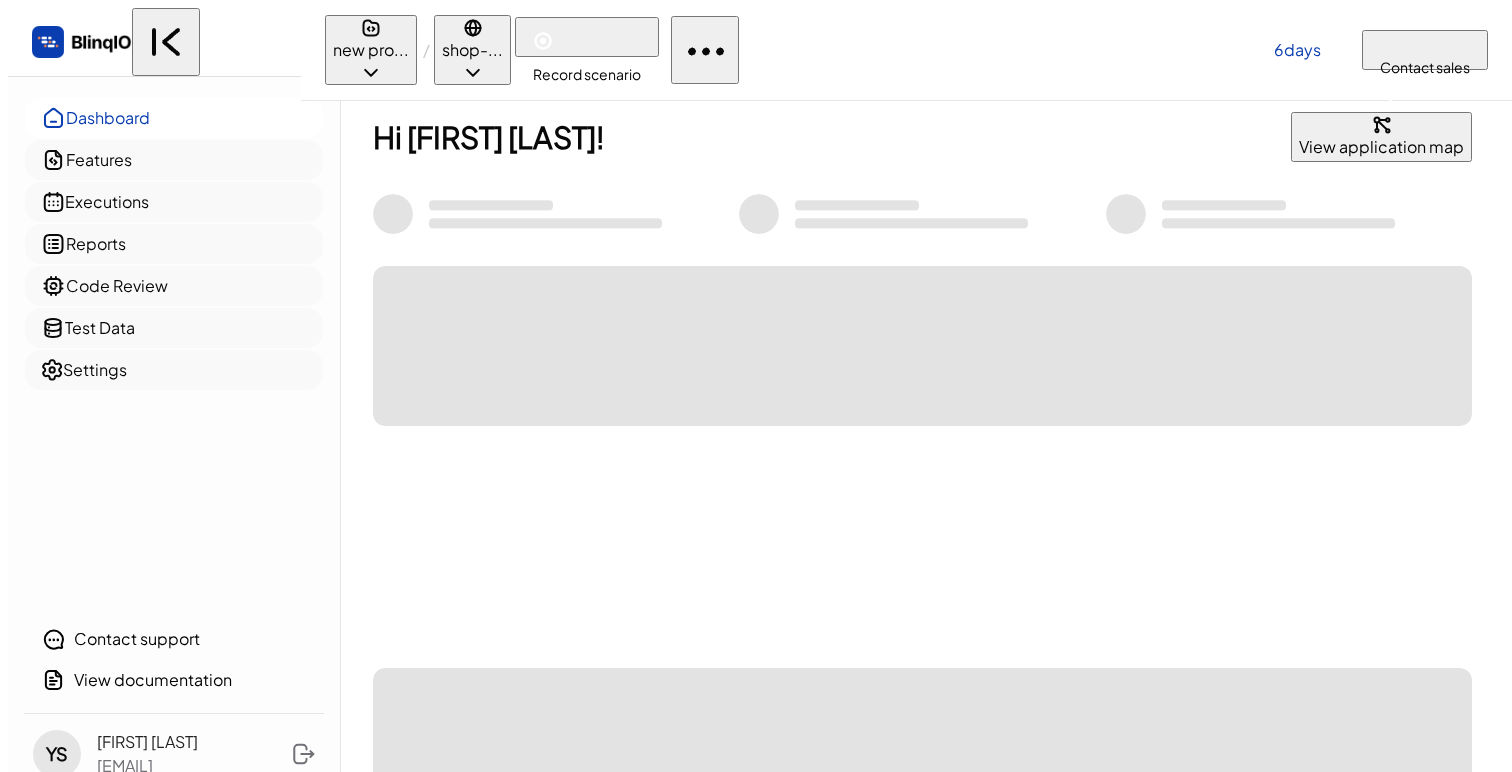 click on "new pro..." at bounding box center (371, 50) 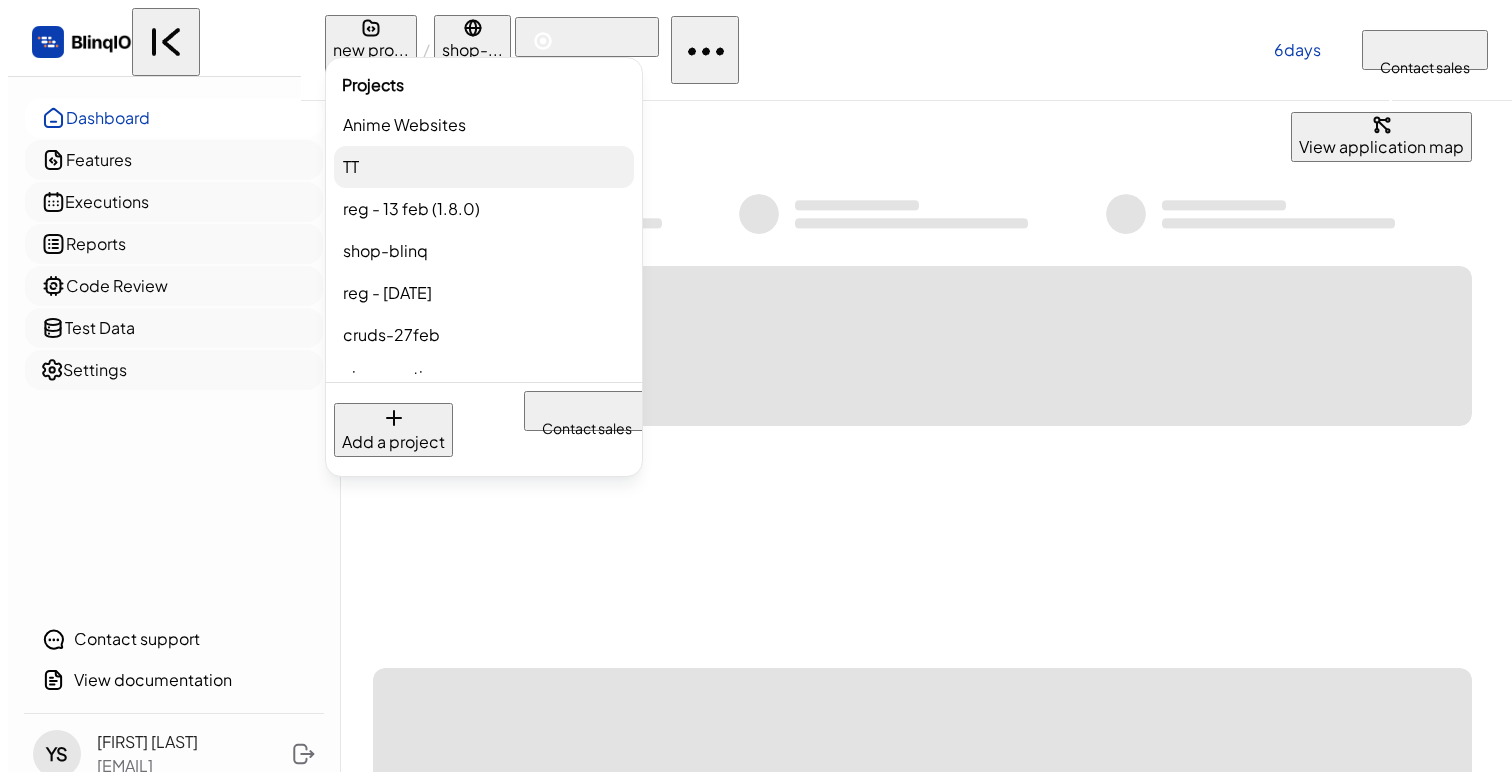 scroll, scrollTop: 1572, scrollLeft: 0, axis: vertical 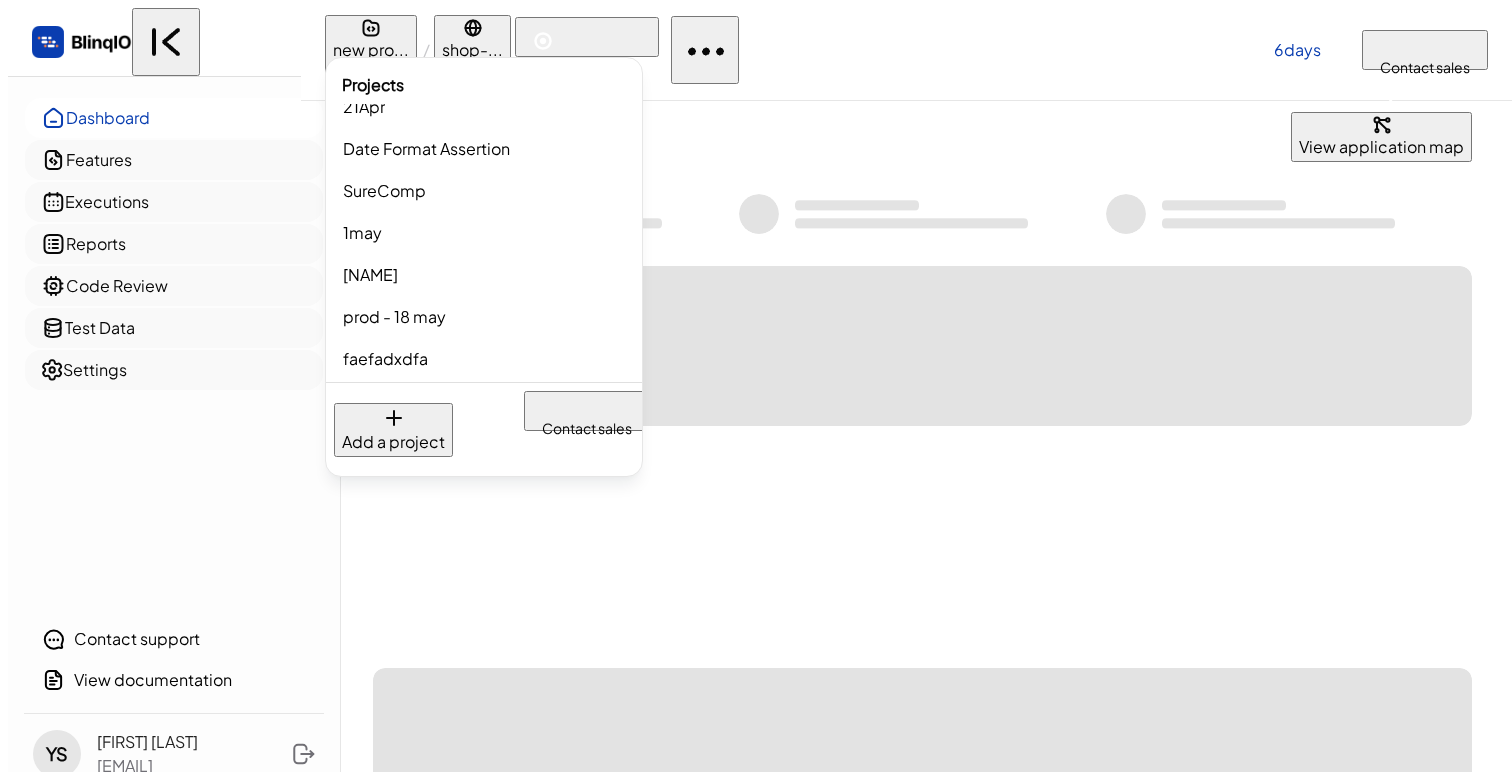 click on "trace" at bounding box center [484, 401] 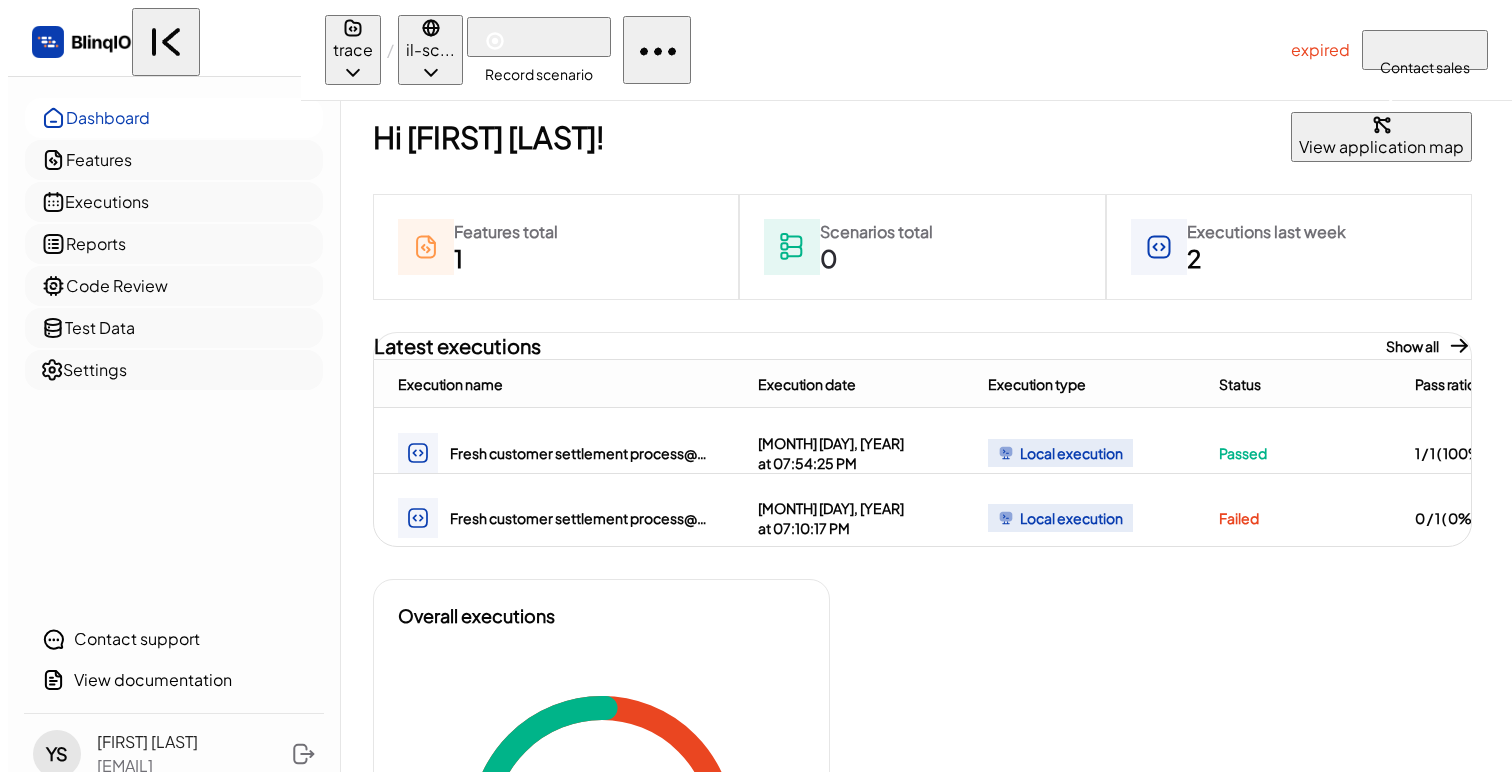 type 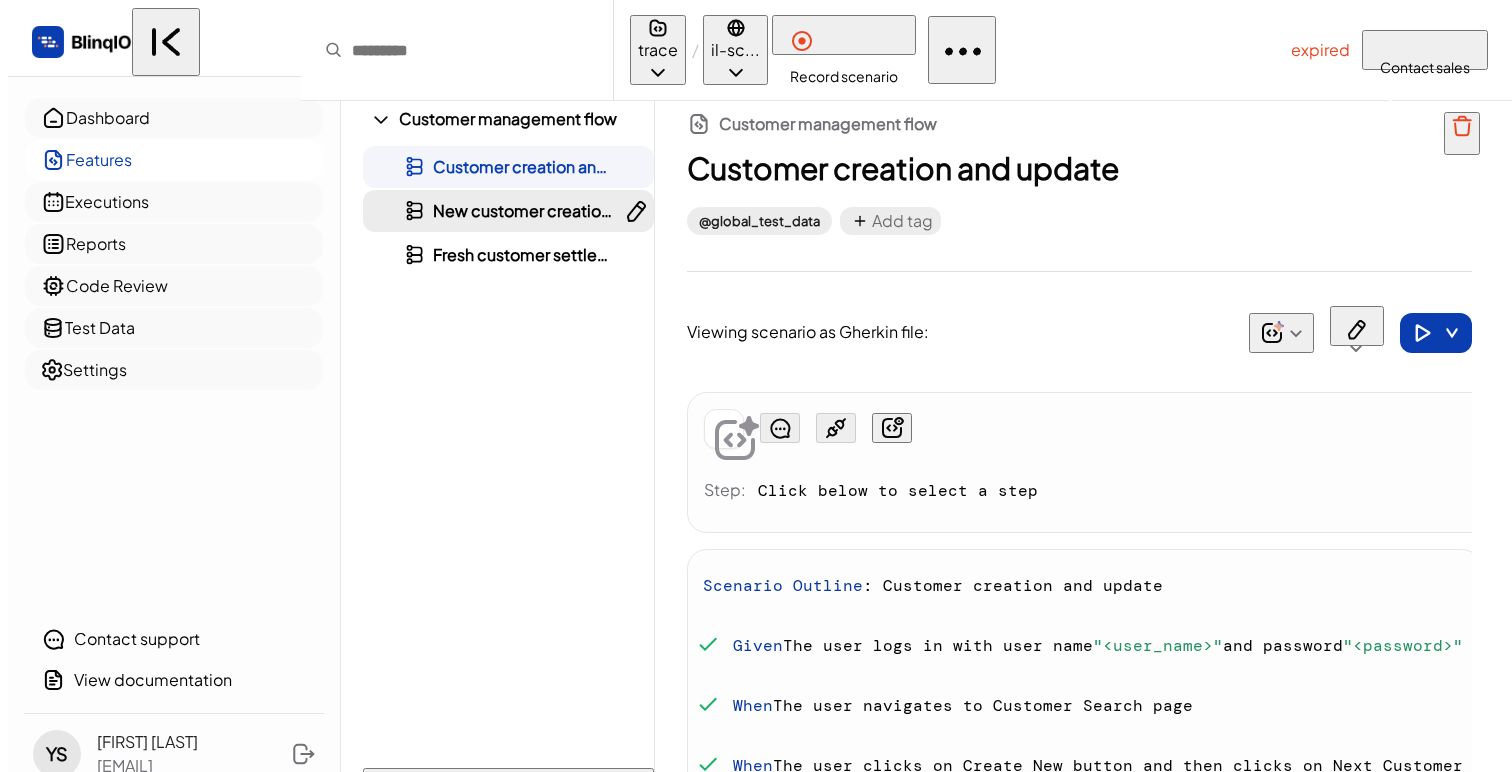 click on "New customer creation and update" at bounding box center [567, 210] 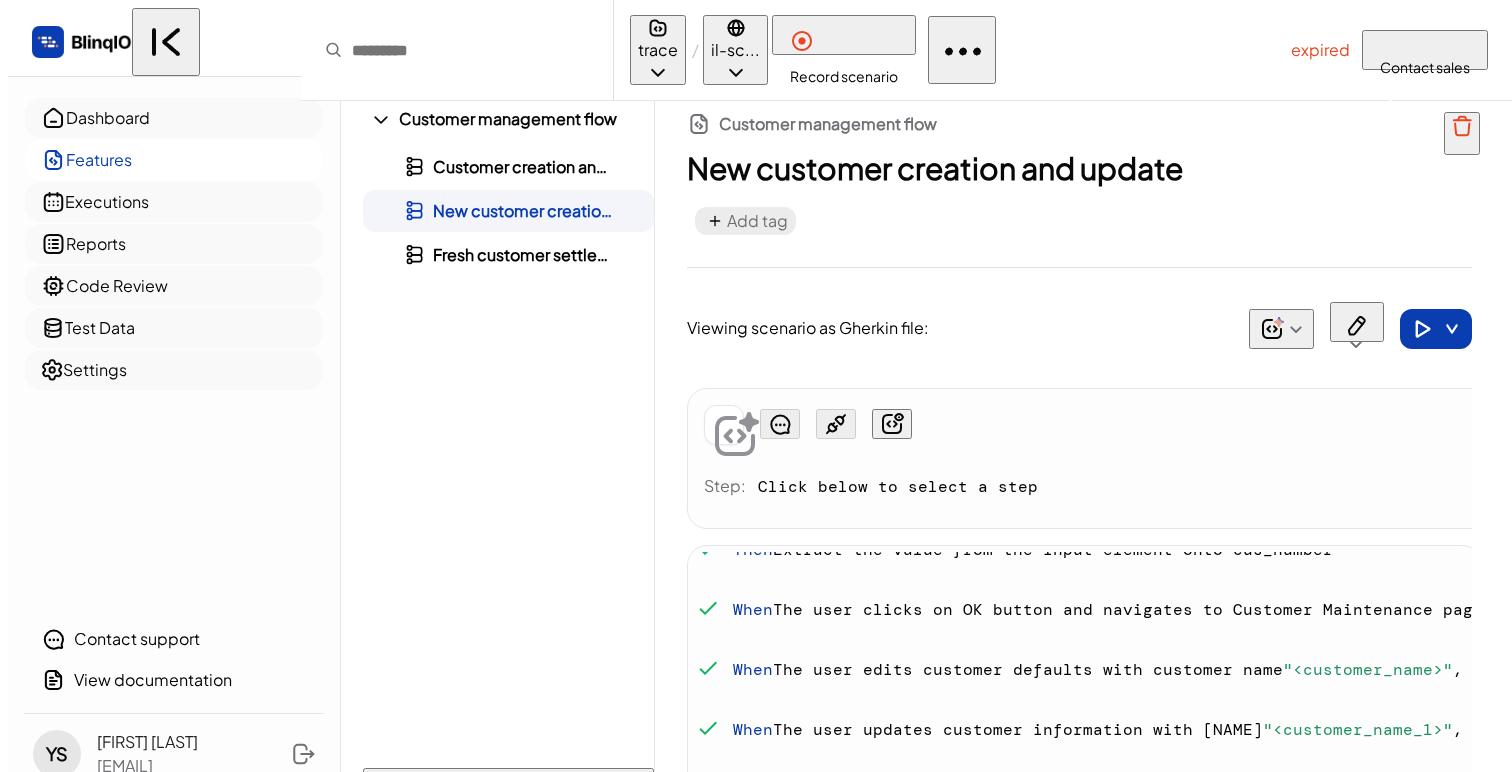 scroll, scrollTop: 0, scrollLeft: 0, axis: both 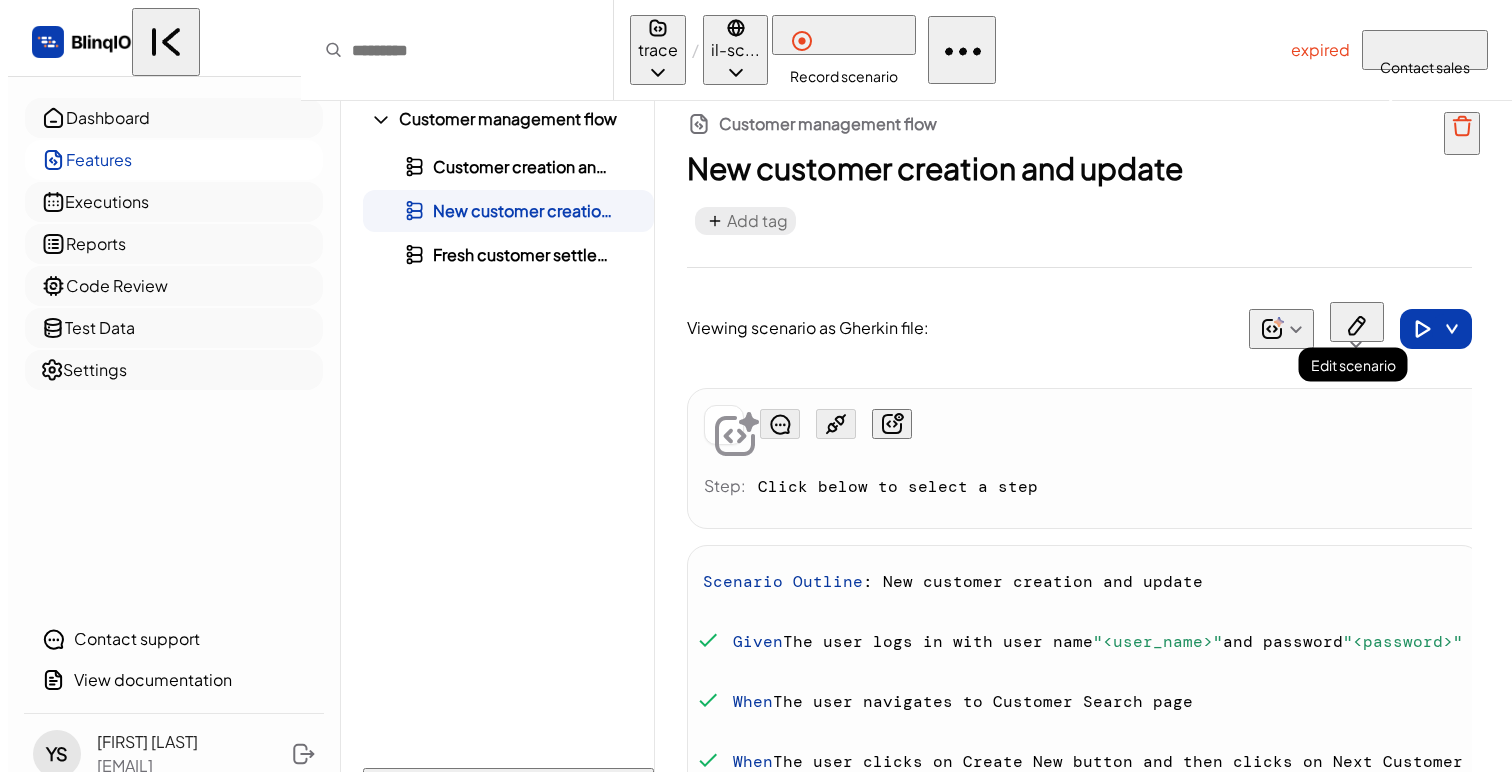 click at bounding box center (1356, 344) 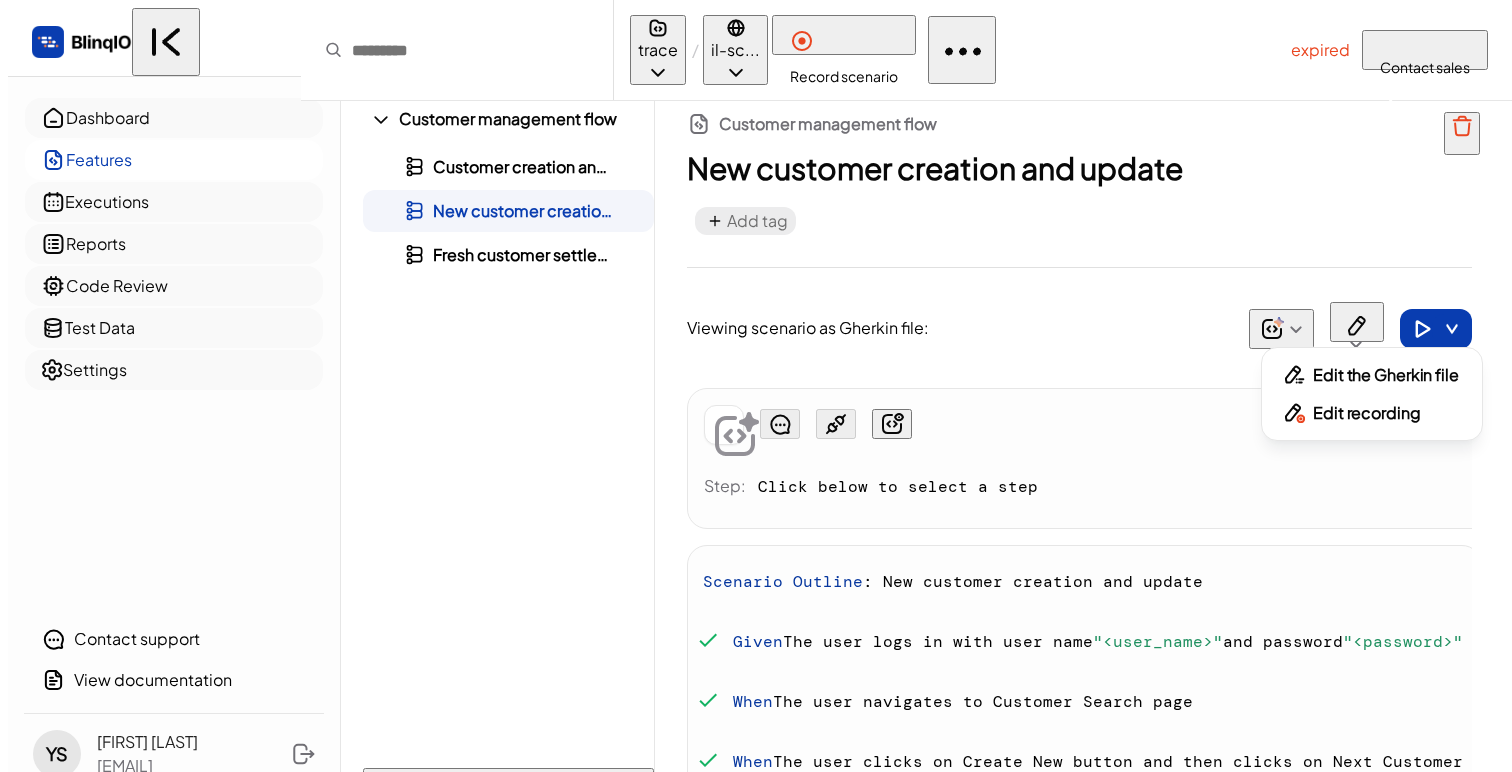 click on "Edit recording" at bounding box center [1366, 413] 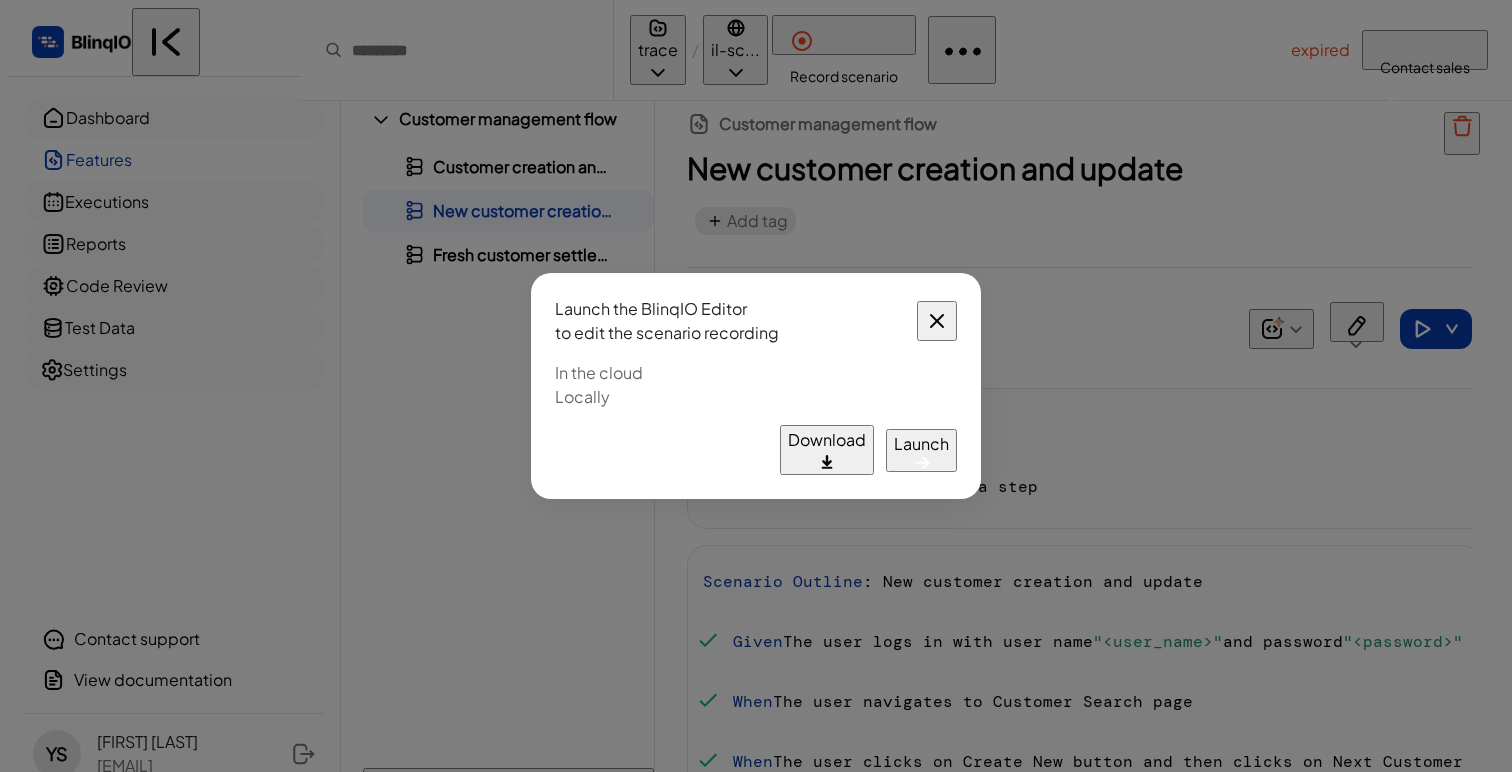 click on "Launch" at bounding box center (827, 440) 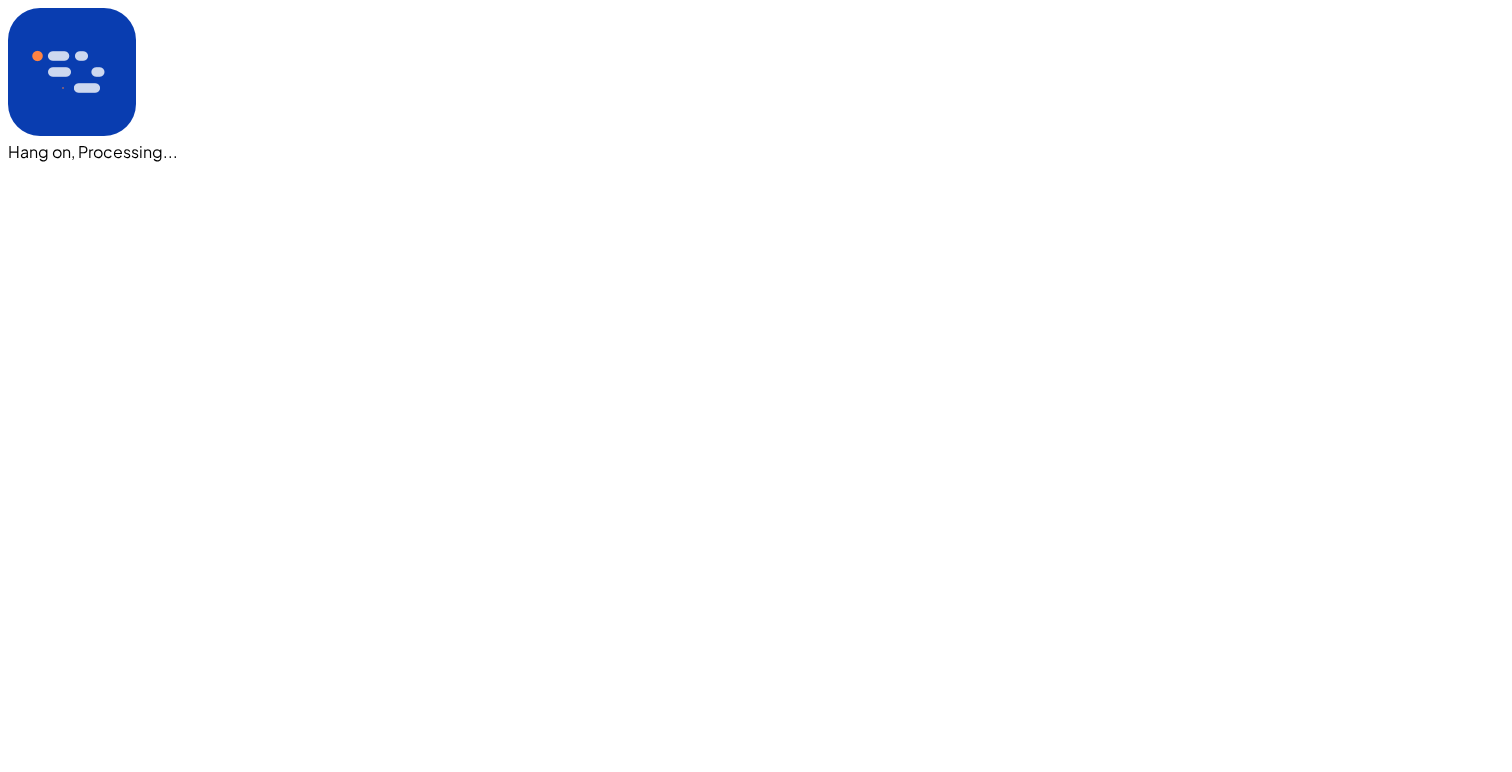 scroll, scrollTop: 0, scrollLeft: 0, axis: both 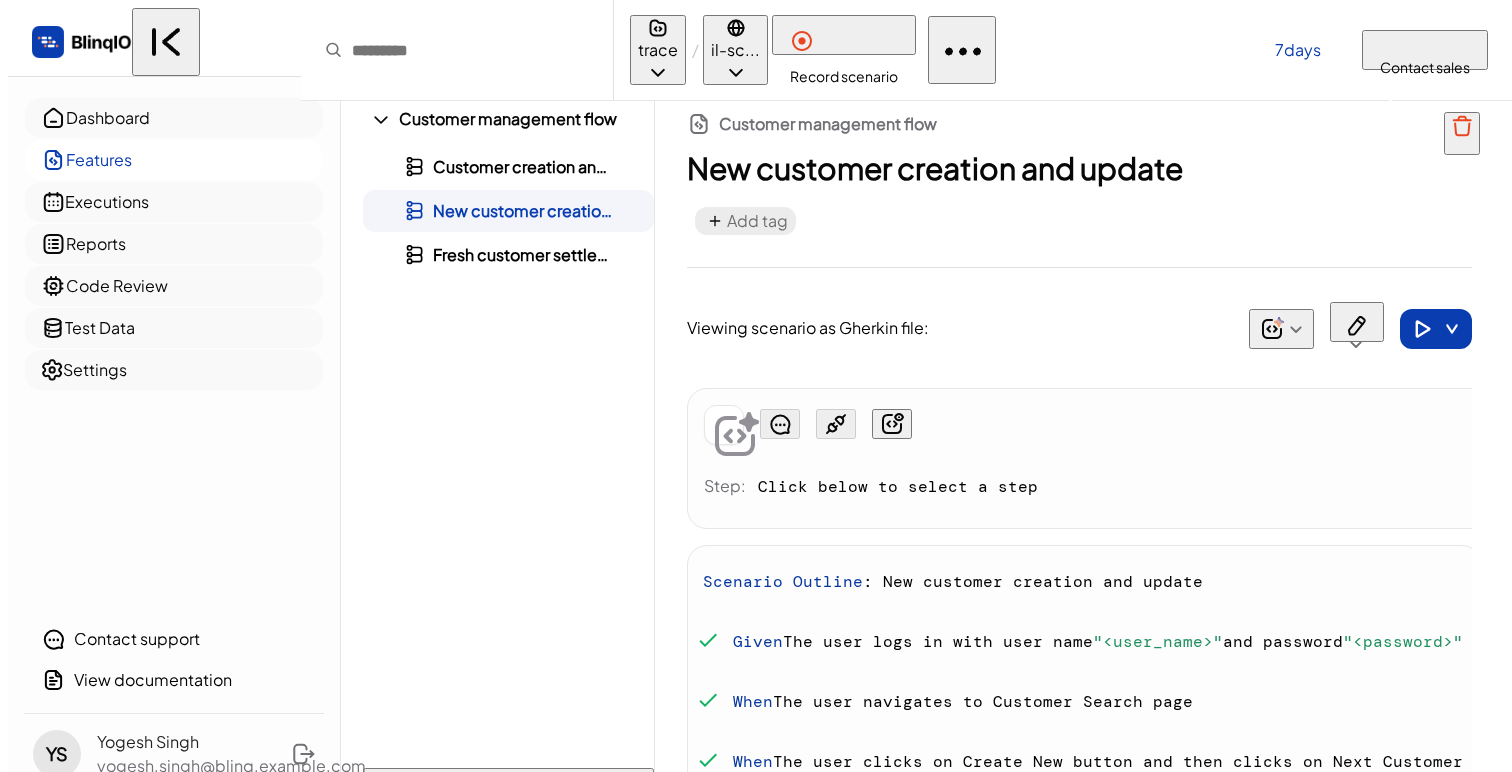 click on "New customer creation and update  Add tag" at bounding box center (1024, 192) 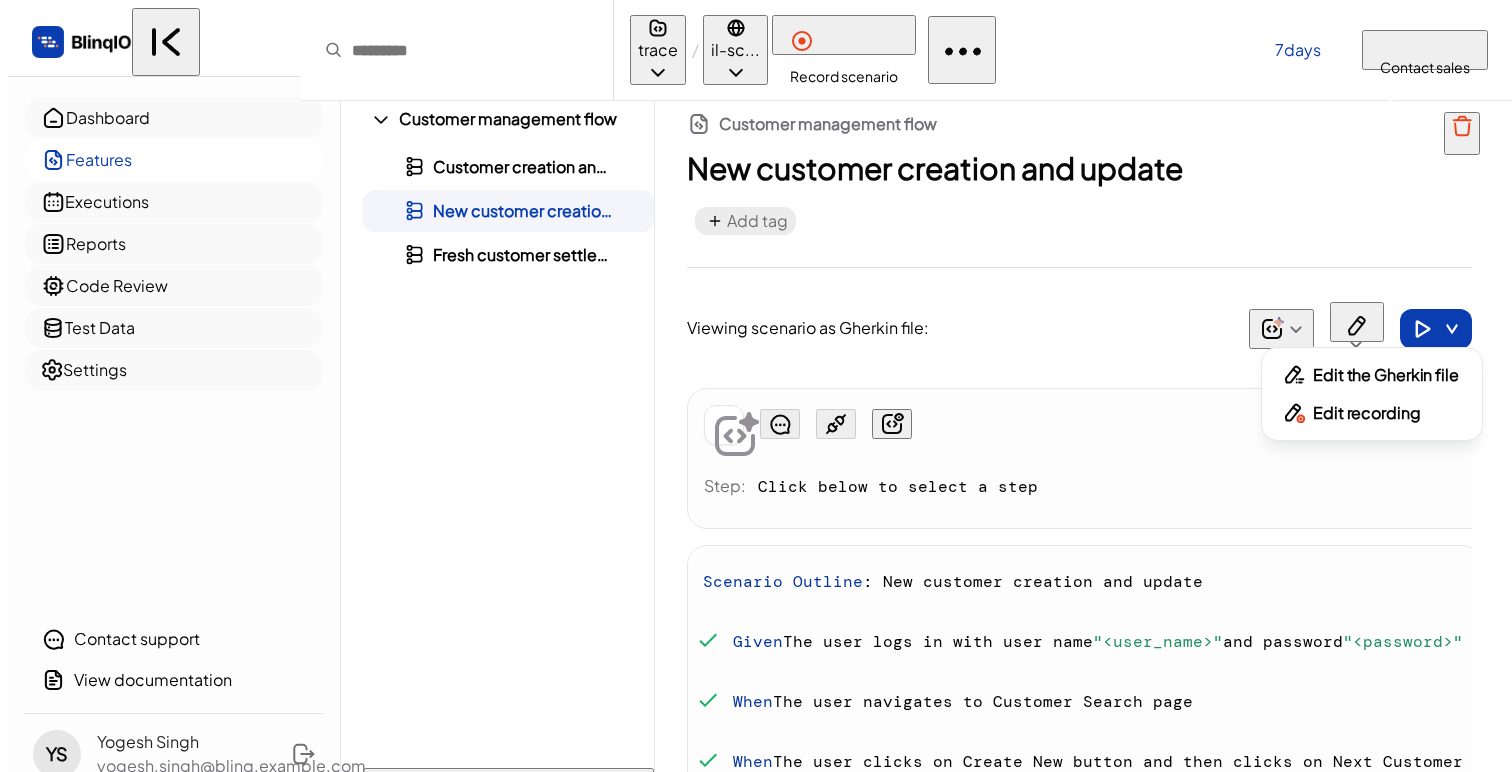 click on "Edit recording" at bounding box center (1366, 413) 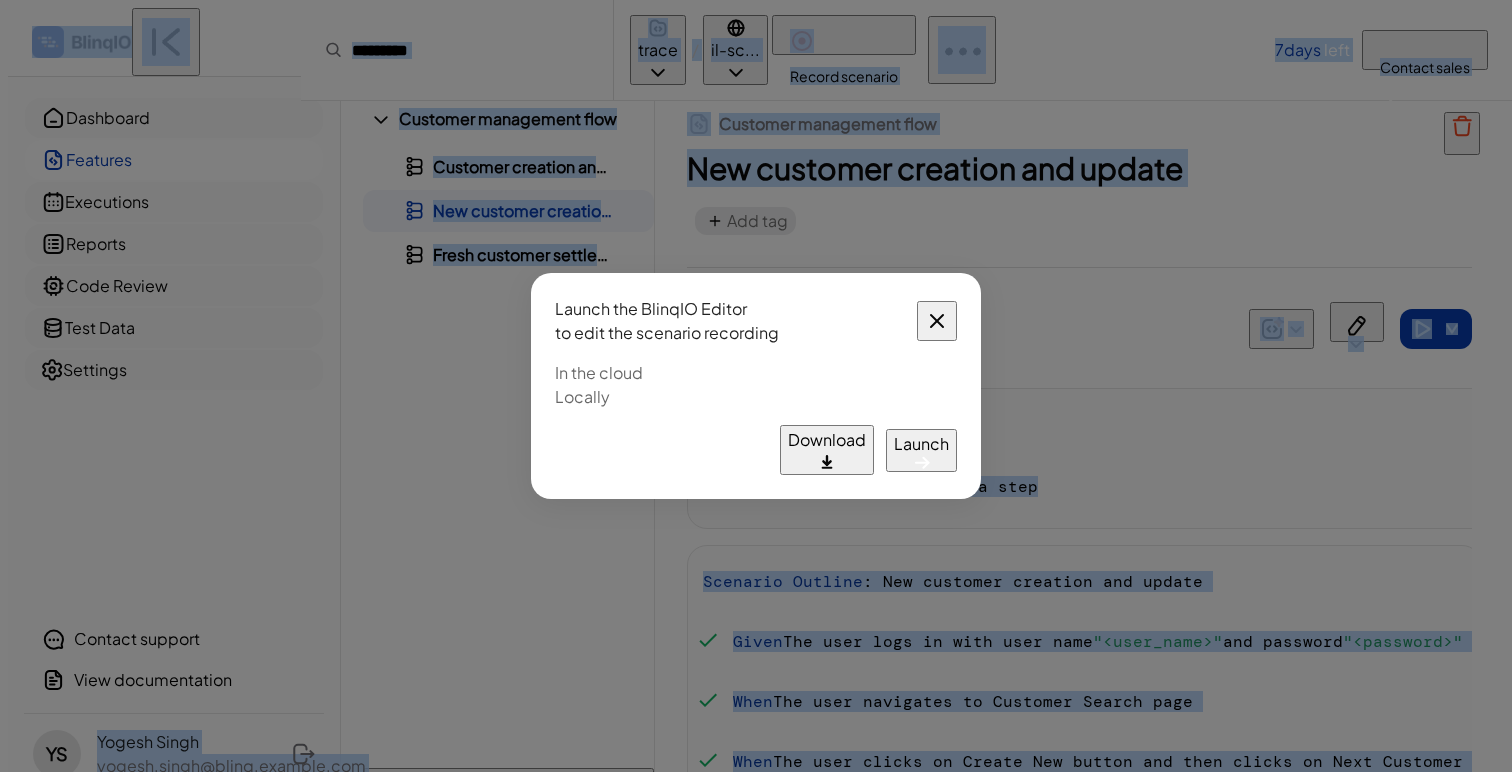 click at bounding box center (826, 460) 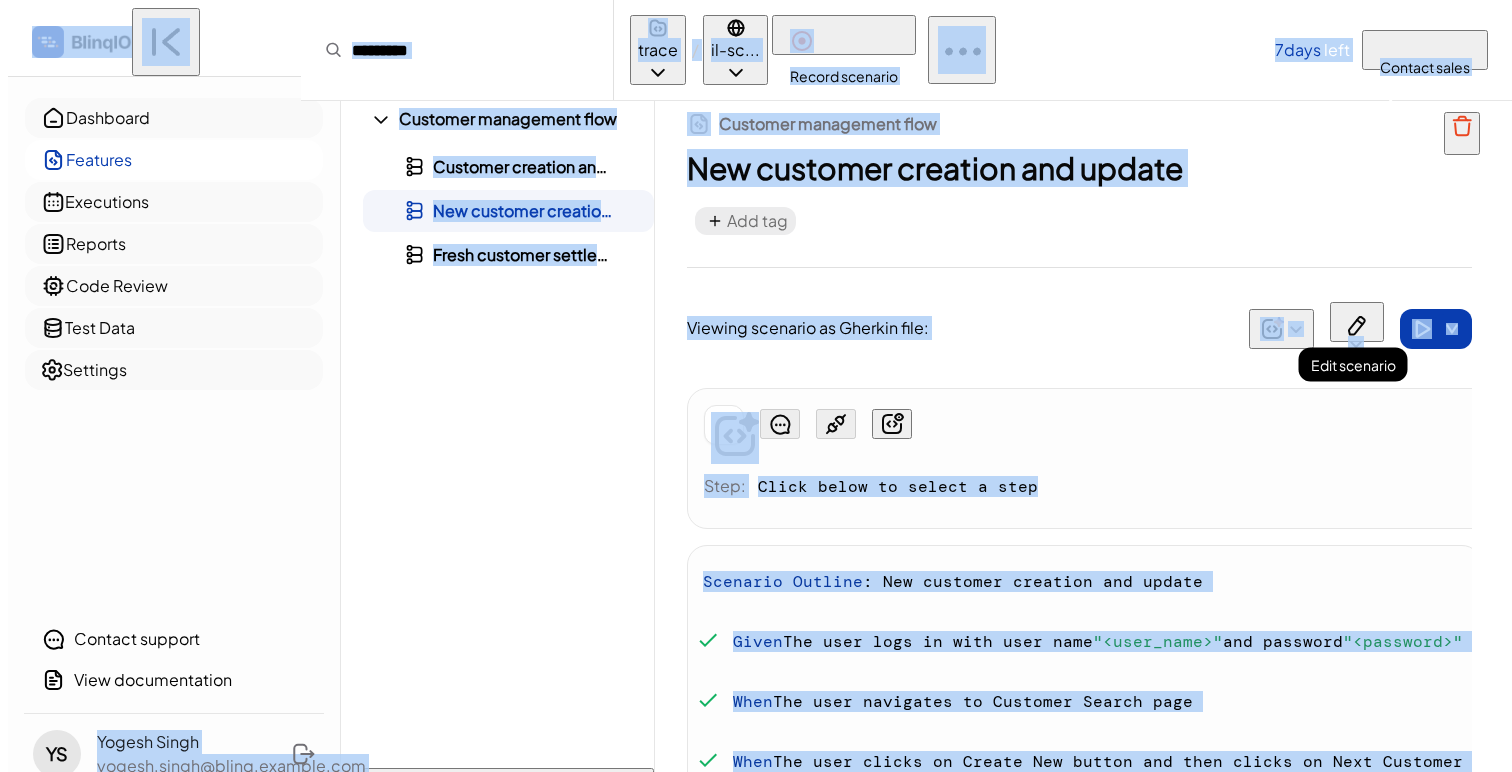 click at bounding box center [1356, 344] 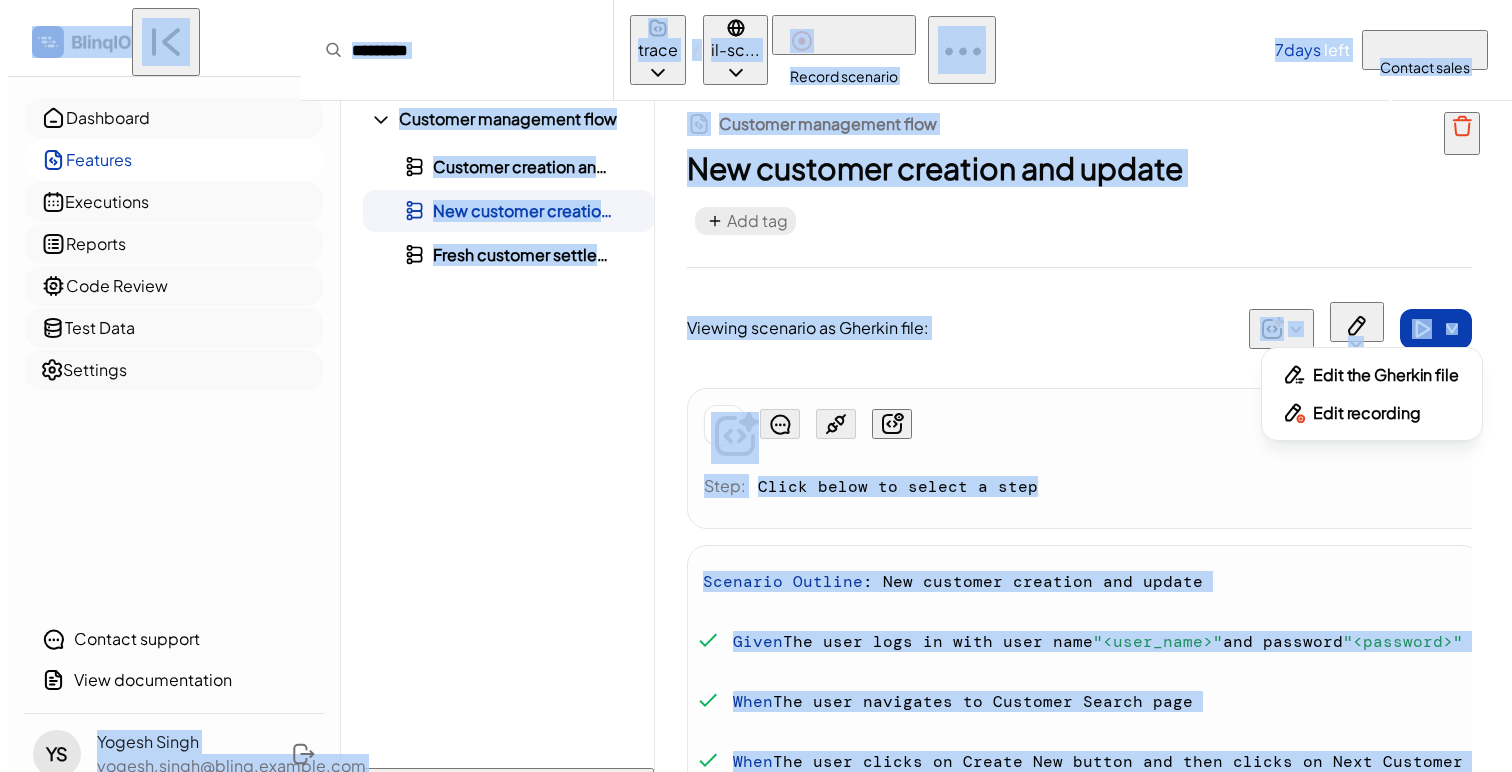 click at bounding box center [756, 386] 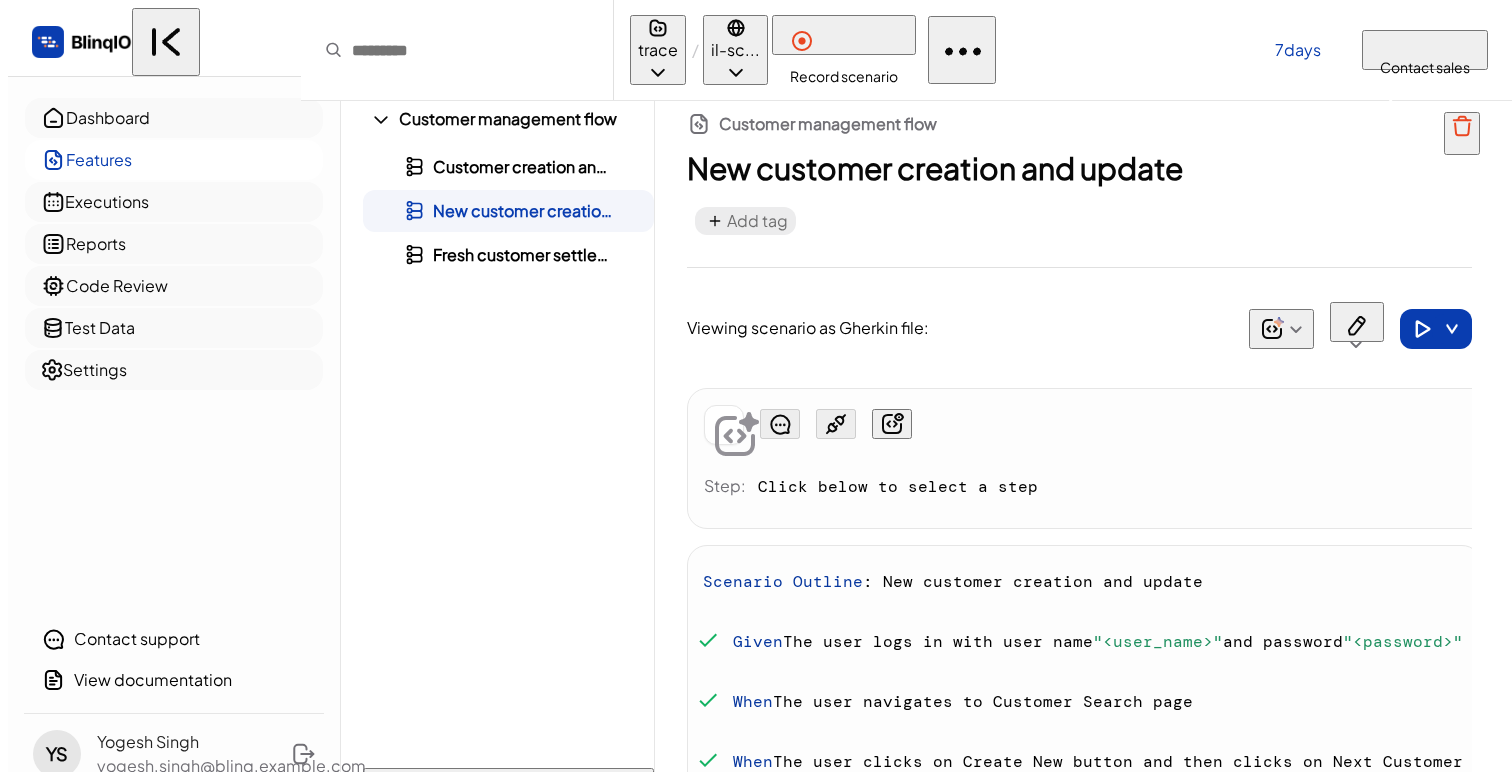 click on "Record scenario" at bounding box center [844, 76] 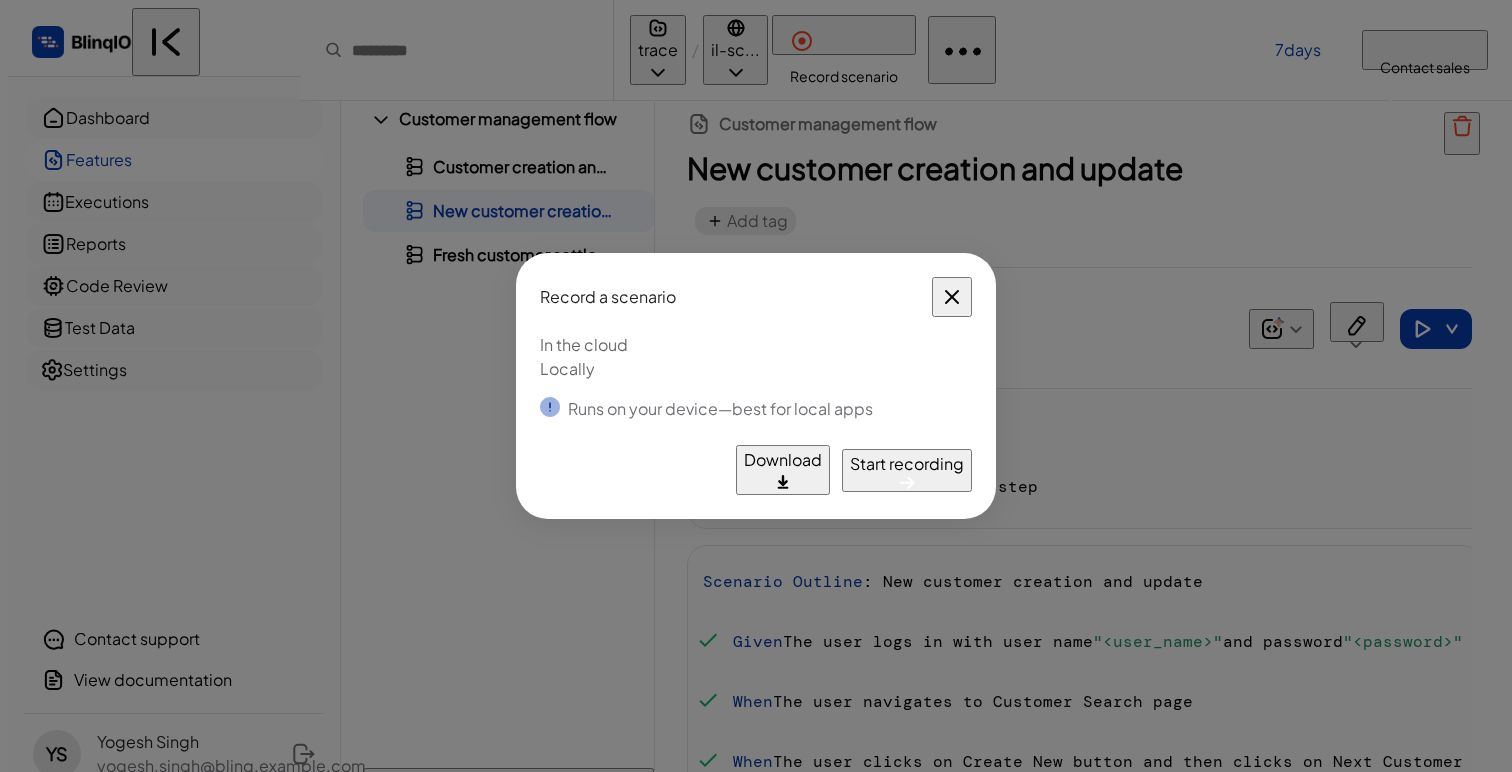 click on "Start recording" at bounding box center [907, 464] 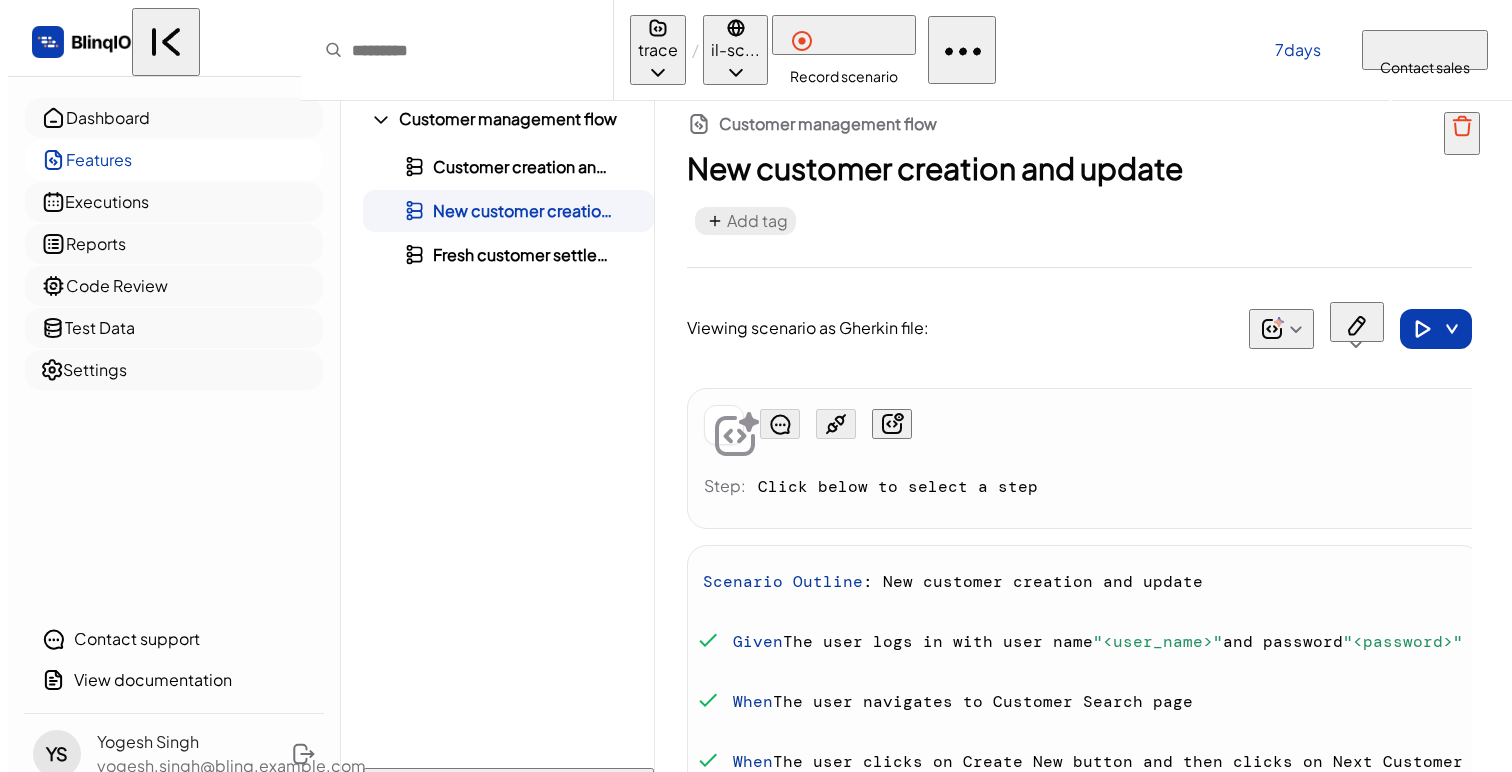 click on "Customer management flow New customer creation and update Add tag Viewing scenario as Gherkin file: Step: Click below to select a step Scenario Outline : New customer creation and update Given The user logs in with user name "[USERNAME]" and password "[PASSWORD]" When The user navigates to Customer Search page When The user clicks on Create New button and then clicks on Next Customer Number button on the Customer Search page Then Extract the value from the input element onto cus_number When The user clicks on OK button and navigates to Customer Maintenance page When The user edits customer defaults with customer name "[CUSTOMER_NAME]" , dba name "[DBA_NAME]" , customer title "[CUSTOMER_TITLE]" , invoice due day "[INVOICE_DUE_DAY]" , default collector code "[DEFAULT_COLLECTOR_CODE]" , primary currency code "[PRIMARY_CURRENCY_CODE]" , tax id "[TAX_ID]" , address line 1 "[ADDRESS_LINE_1]" , address line 2 "[ADDRESS_LINE_2]" , address line 3 "[ADDRESS_LINE_3]" , state province When When" at bounding box center [1063, 446] 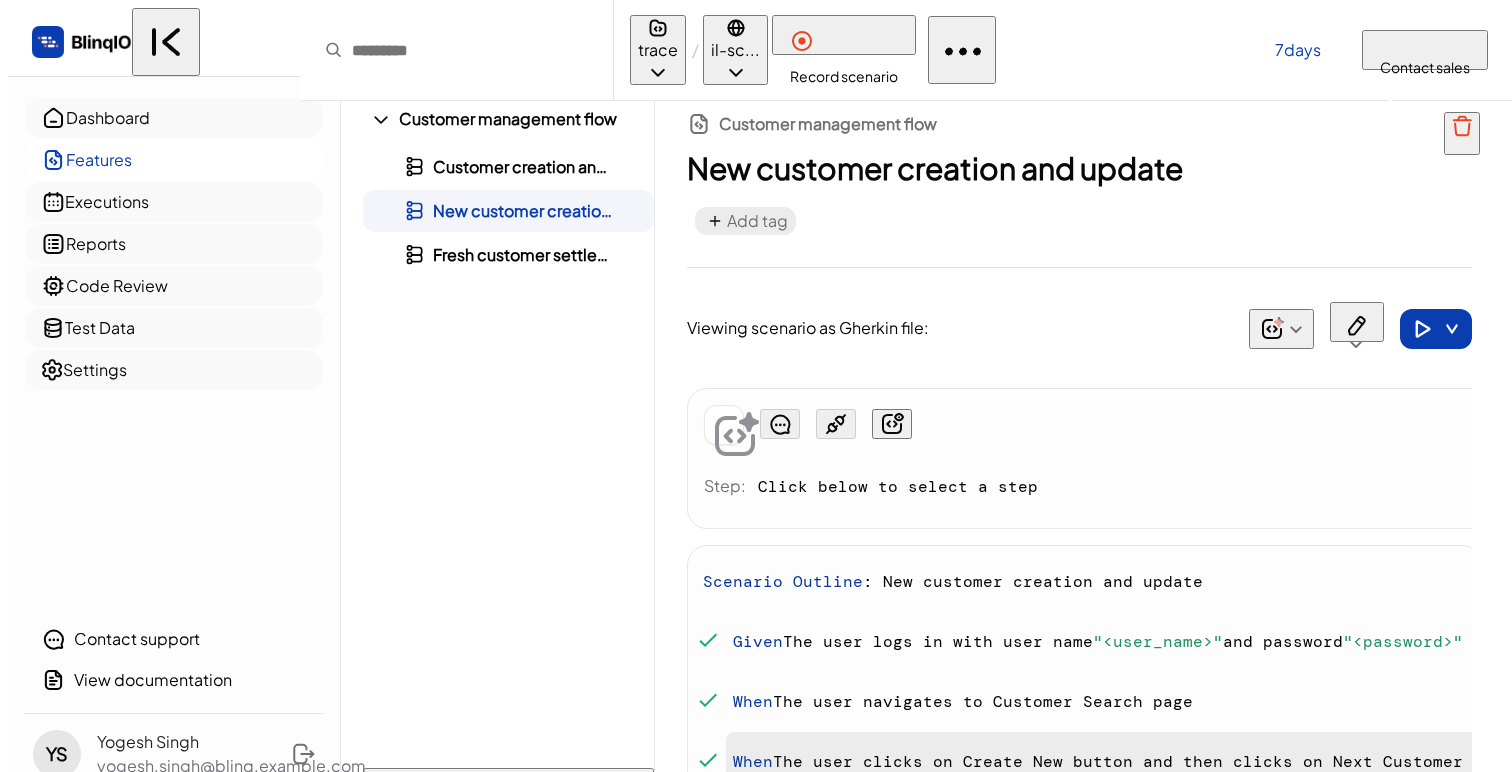 click on "The user clicks on Create New button and then clicks on Next Customer Number button on the Customer Search page" at bounding box center [788, 581] 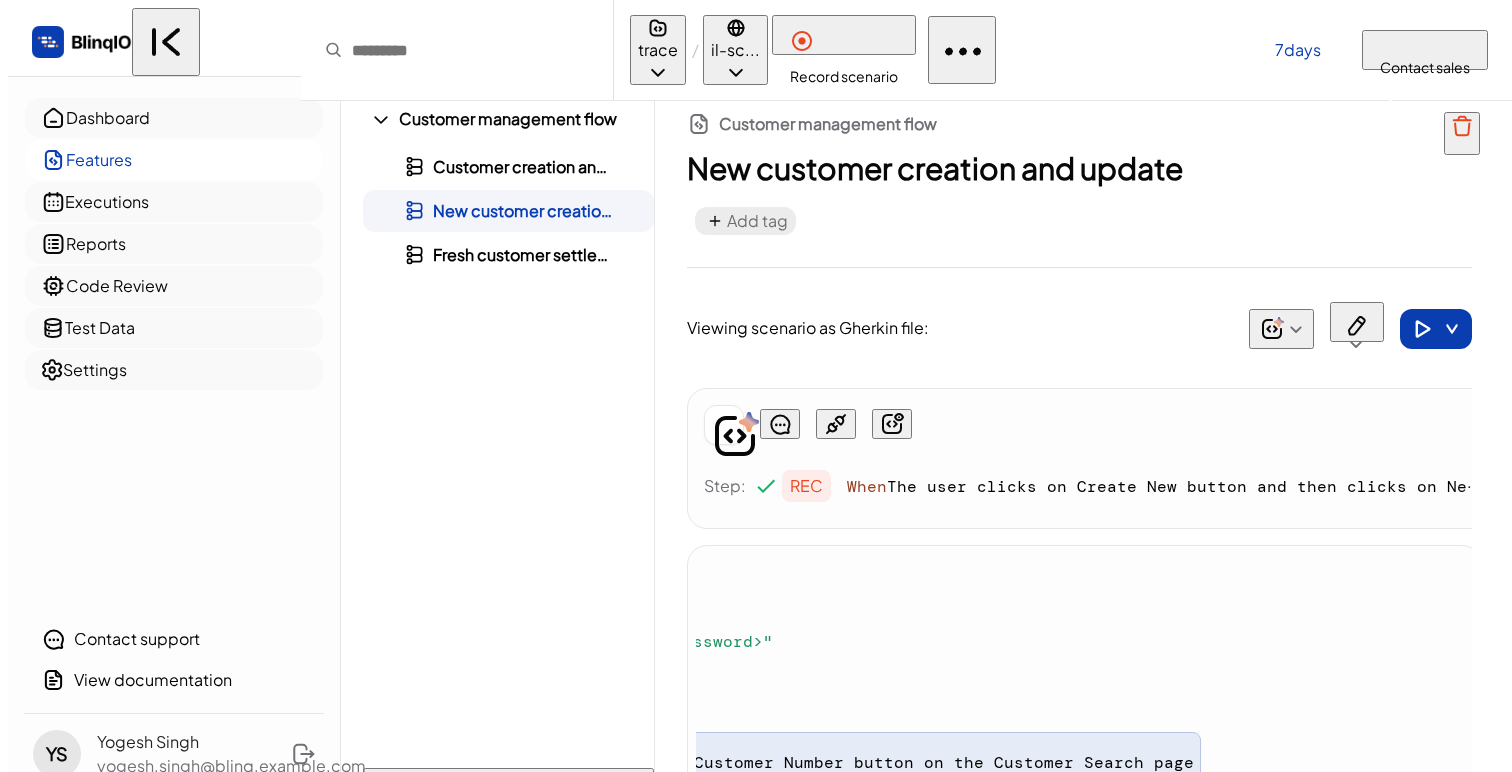 scroll, scrollTop: 0, scrollLeft: 0, axis: both 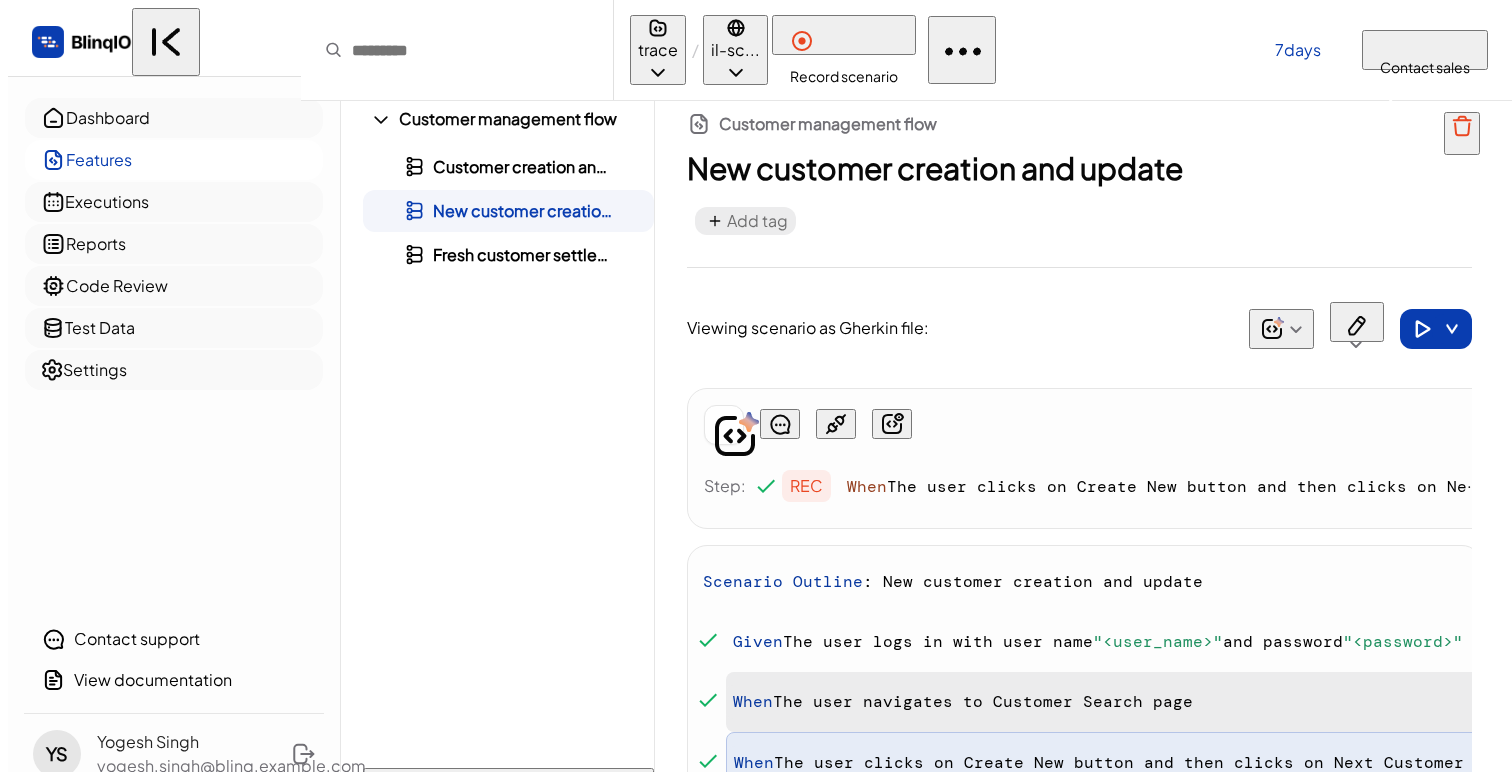 click on "The user navigates to Customer Search page" at bounding box center (788, 581) 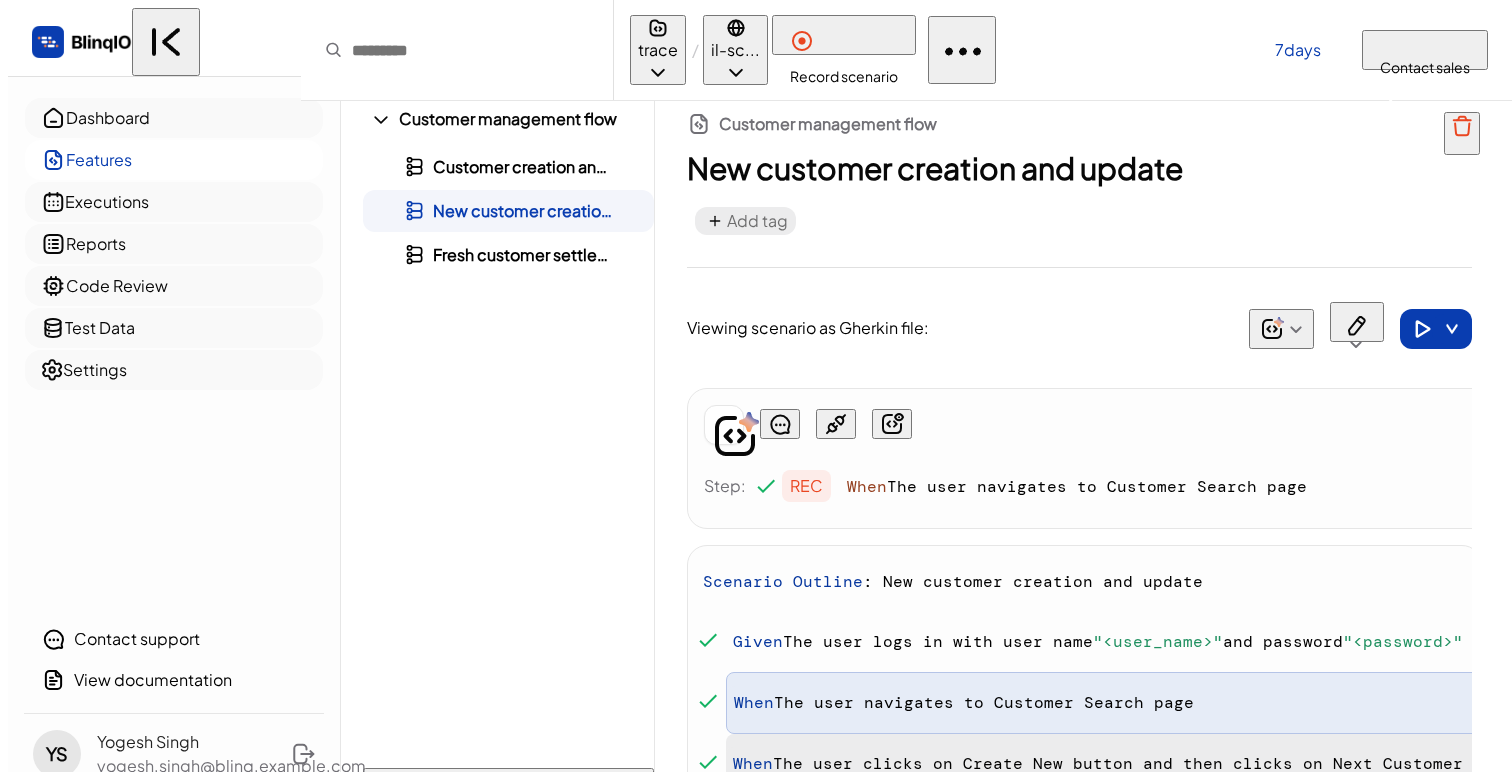 click on "The user clicks on Create New button and then clicks on Next Customer Number button on the Customer Search page" at bounding box center [788, 581] 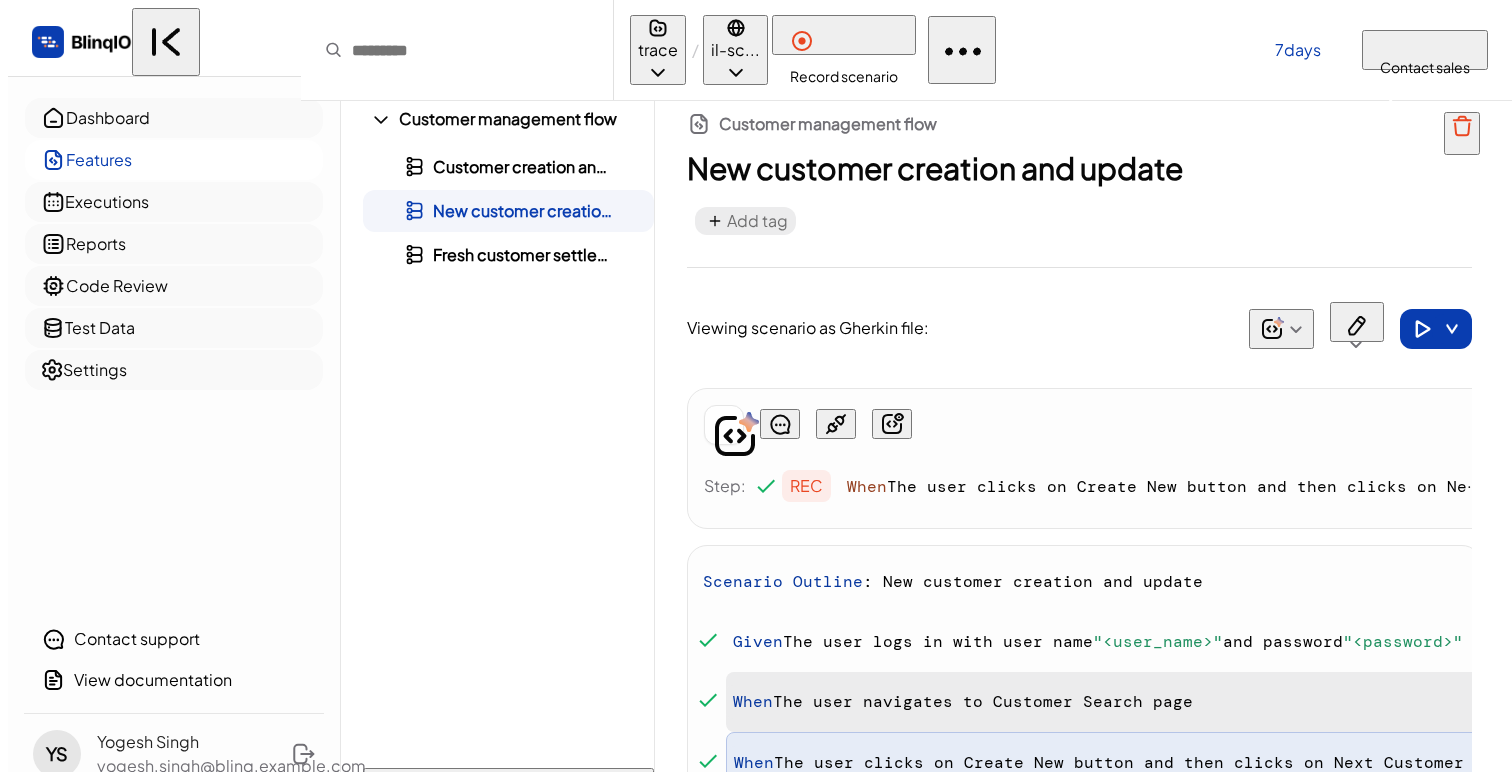 click on "The user navigates to Customer Search page" at bounding box center [788, 581] 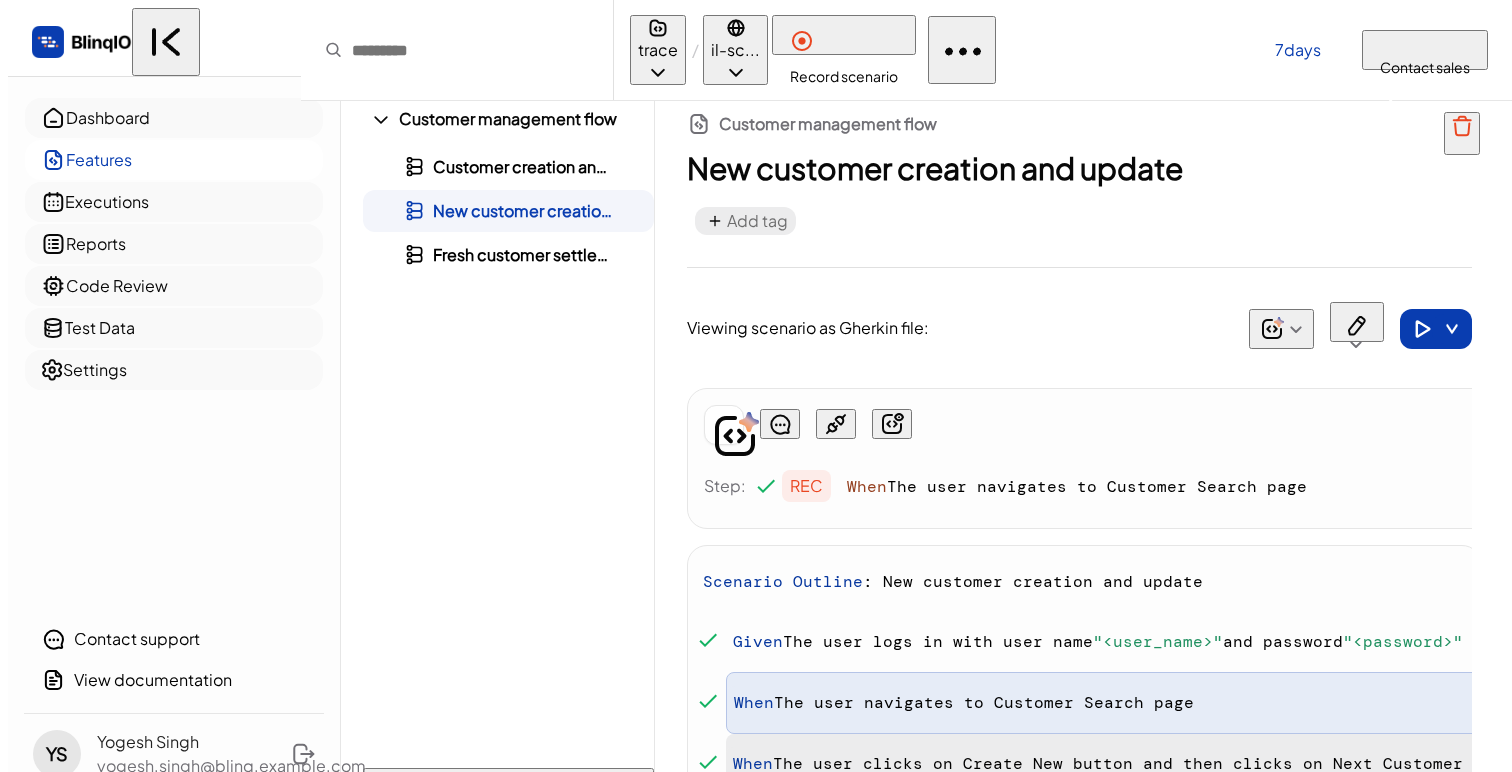 click on "The user clicks on Create New button and then clicks on Next Customer Number button on the Customer Search page" at bounding box center [788, 581] 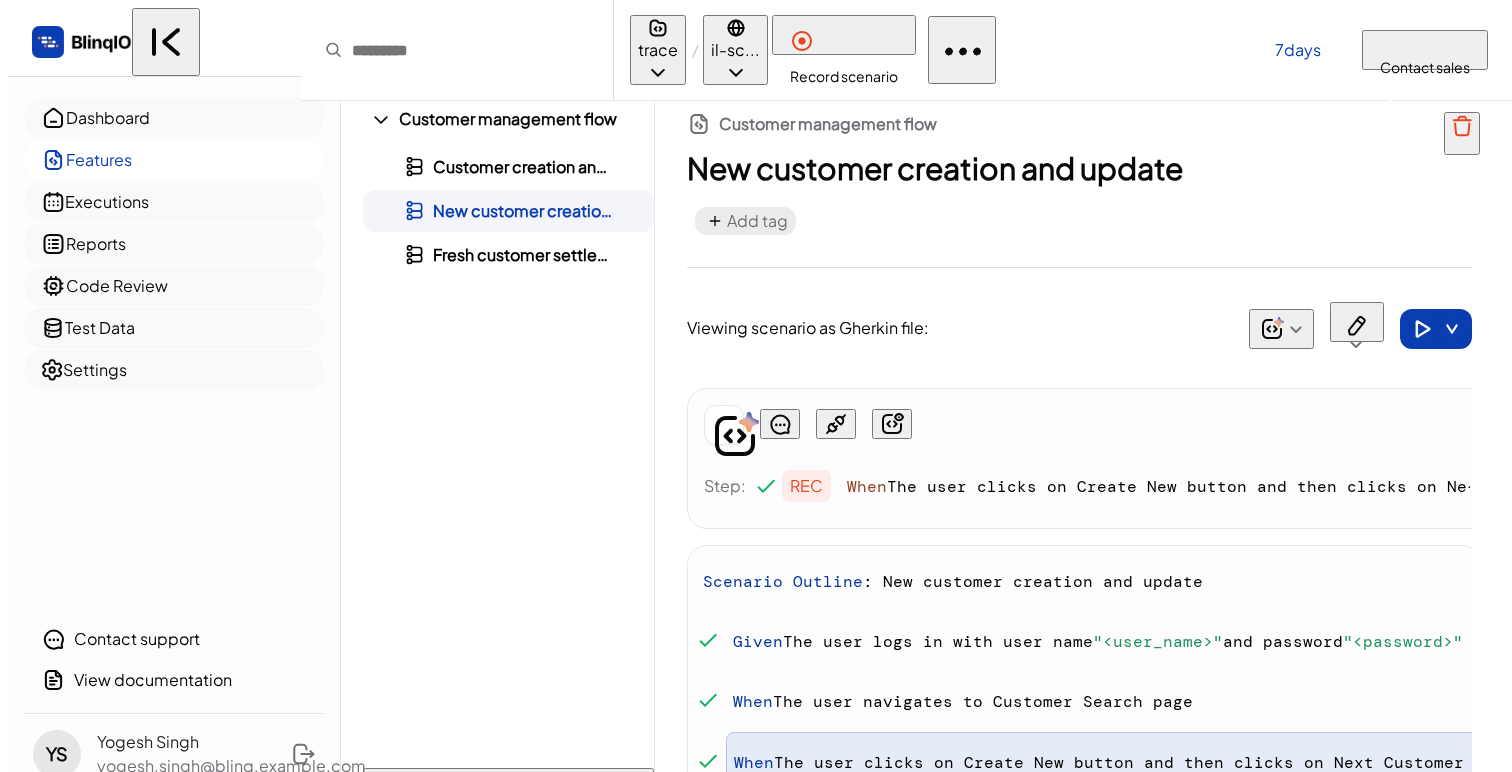 click on "Extract the value from the input element onto cus_number" at bounding box center [788, 581] 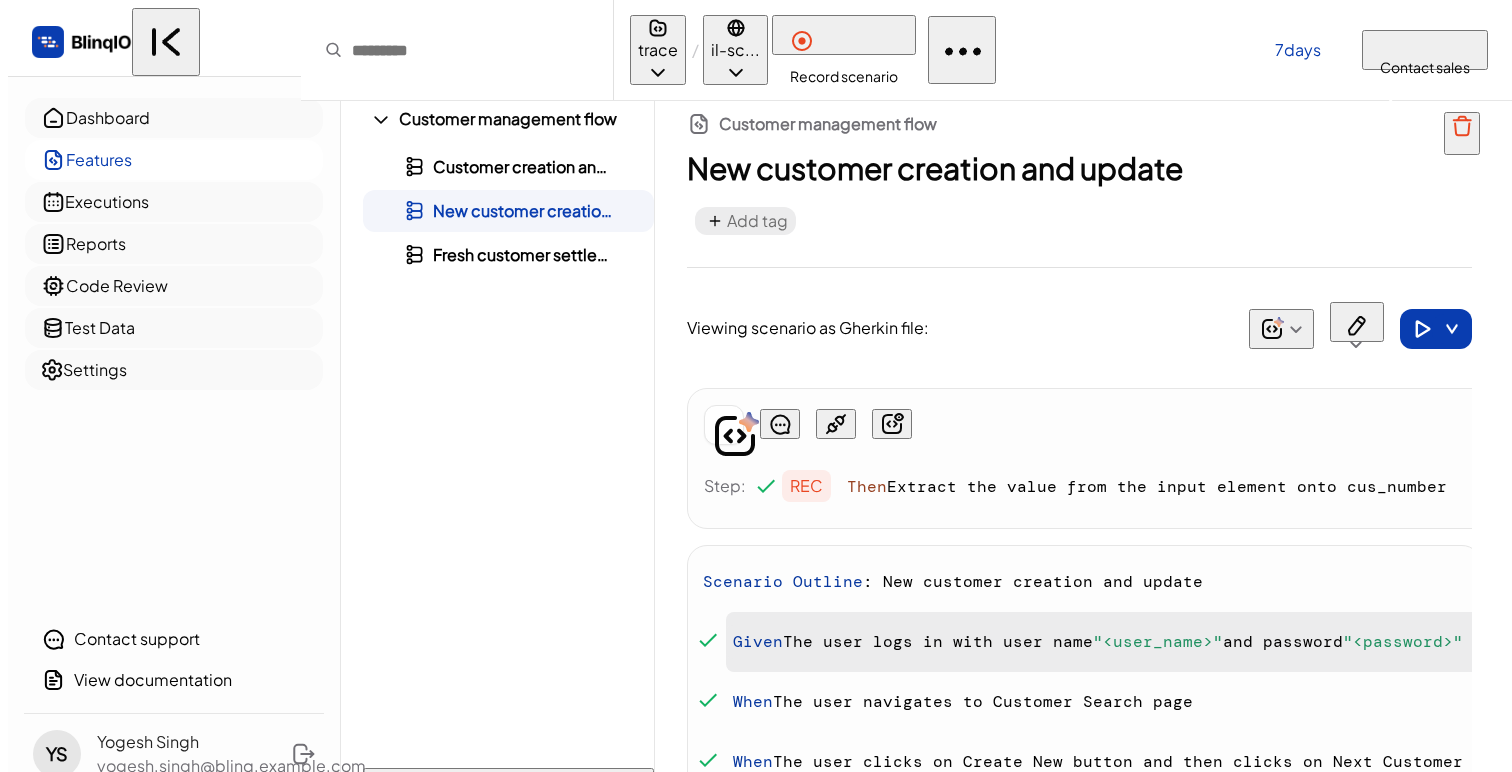 click on "The user logs in with user name" at bounding box center [788, 581] 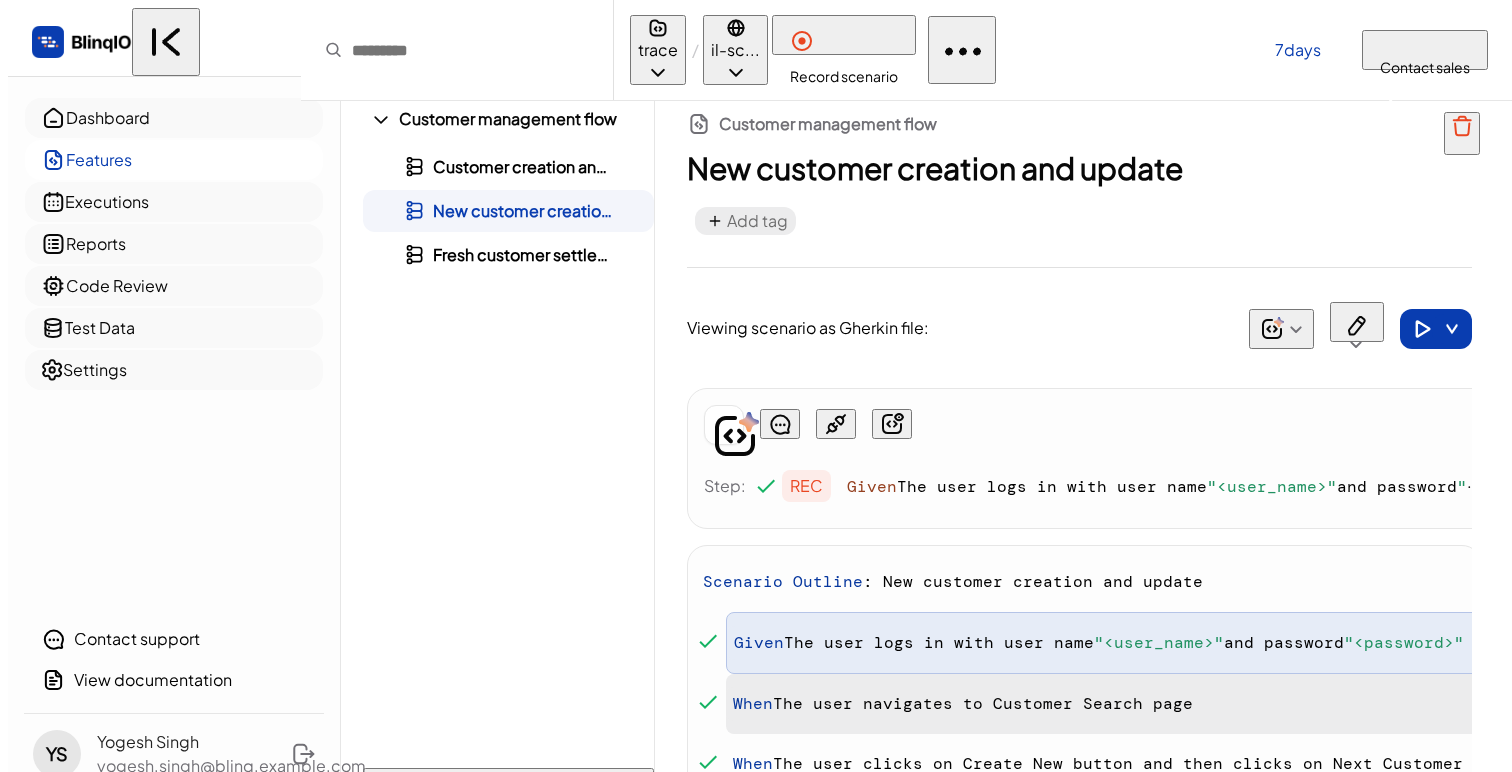 click on "The user navigates to Customer Search page" at bounding box center [788, 581] 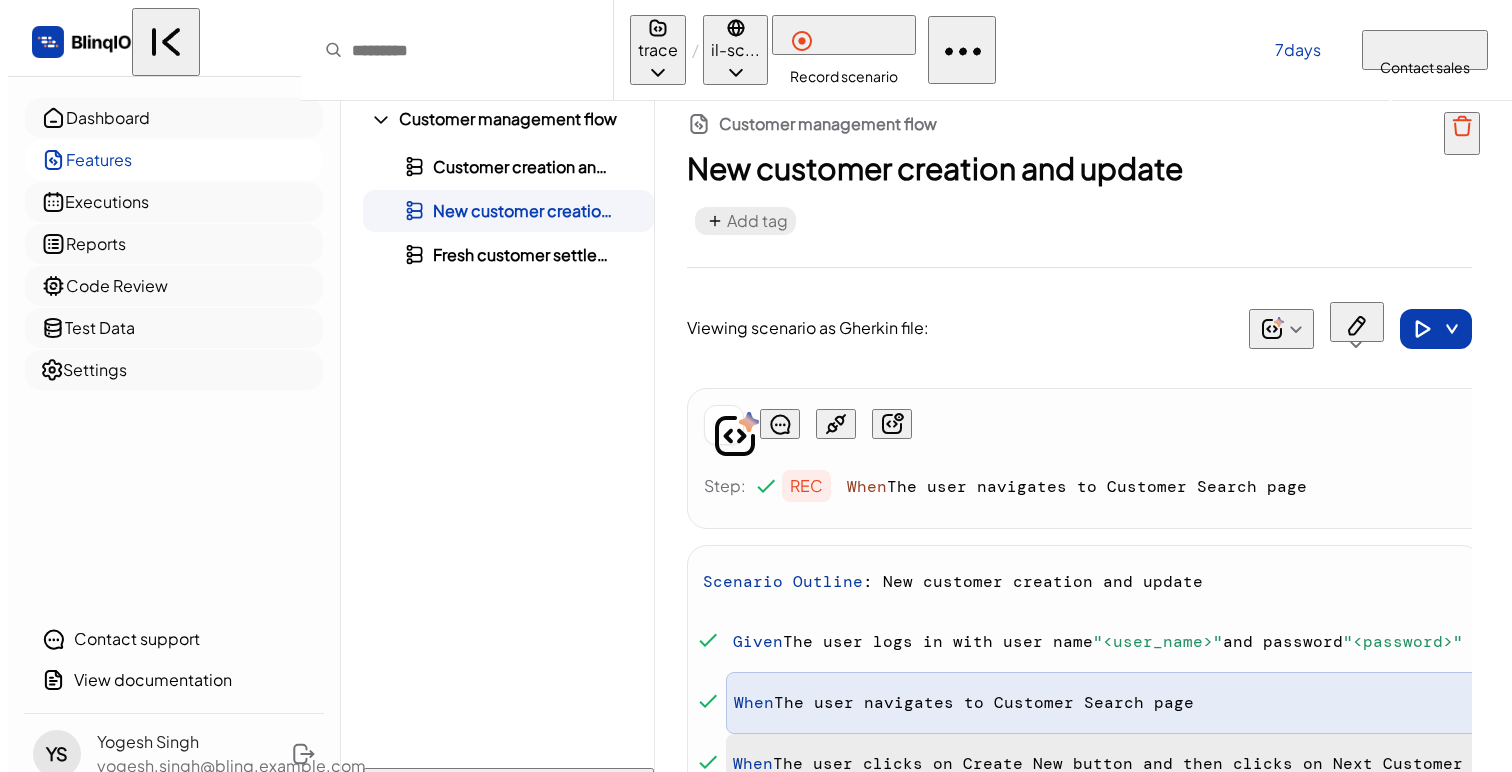 click on "The user clicks on Create New button and then clicks on Next Customer Number button on the Customer Search page" at bounding box center [788, 581] 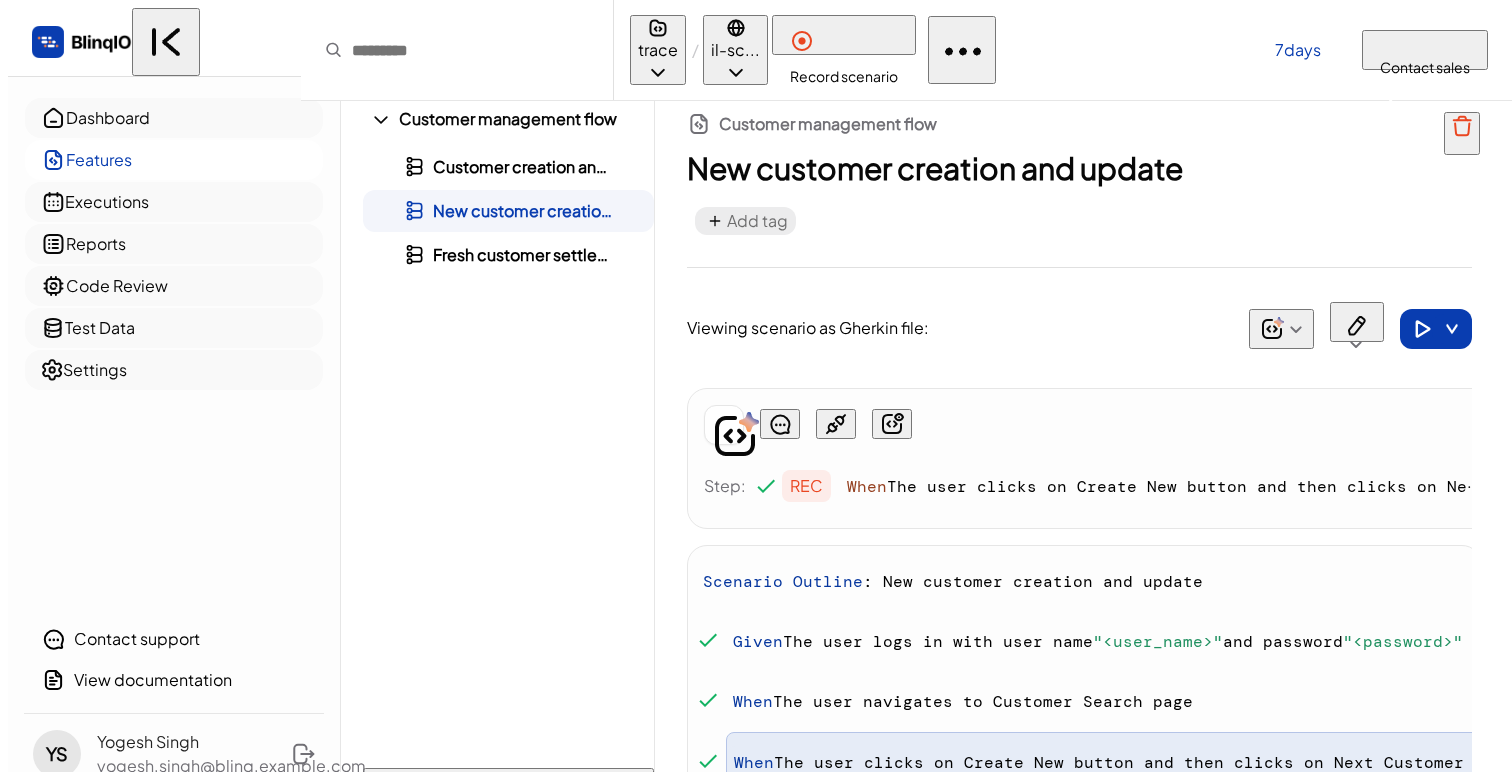 click on "Extract the value from the input element onto cus_number" at bounding box center (788, 581) 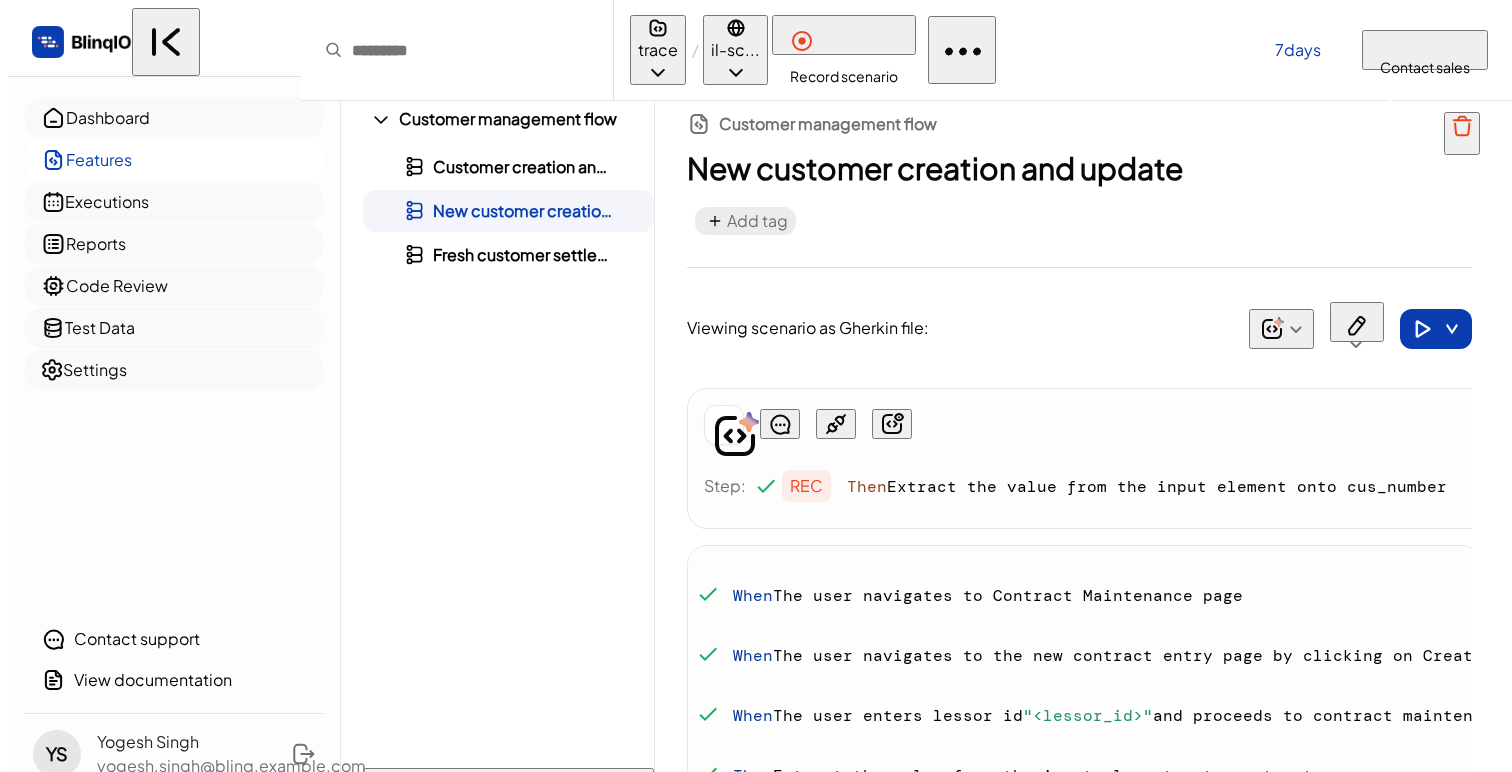 click on "Extract the value from the input element onto new_con_num" at bounding box center [788, 53] 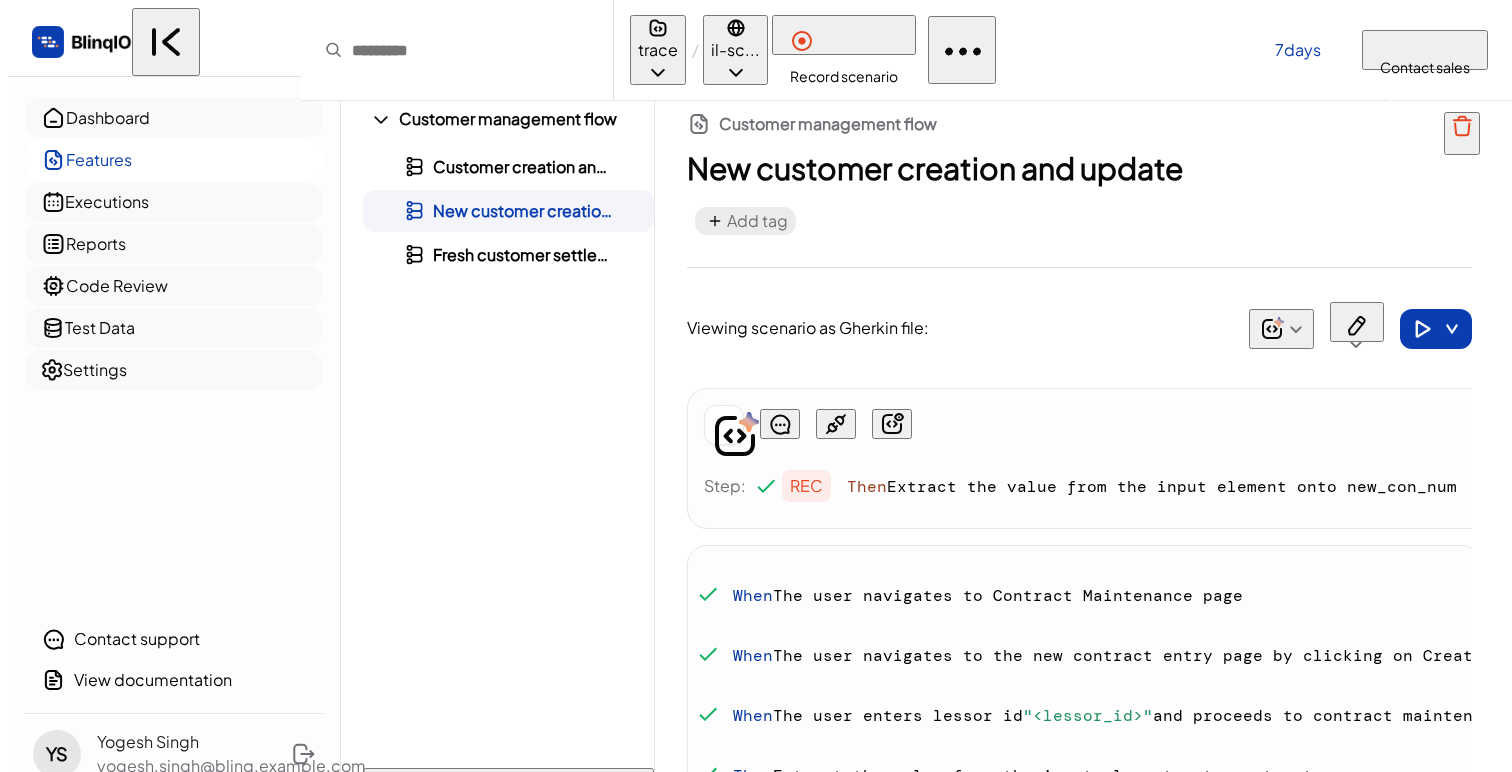 click on "The user sets the contract term months to" at bounding box center [788, 55] 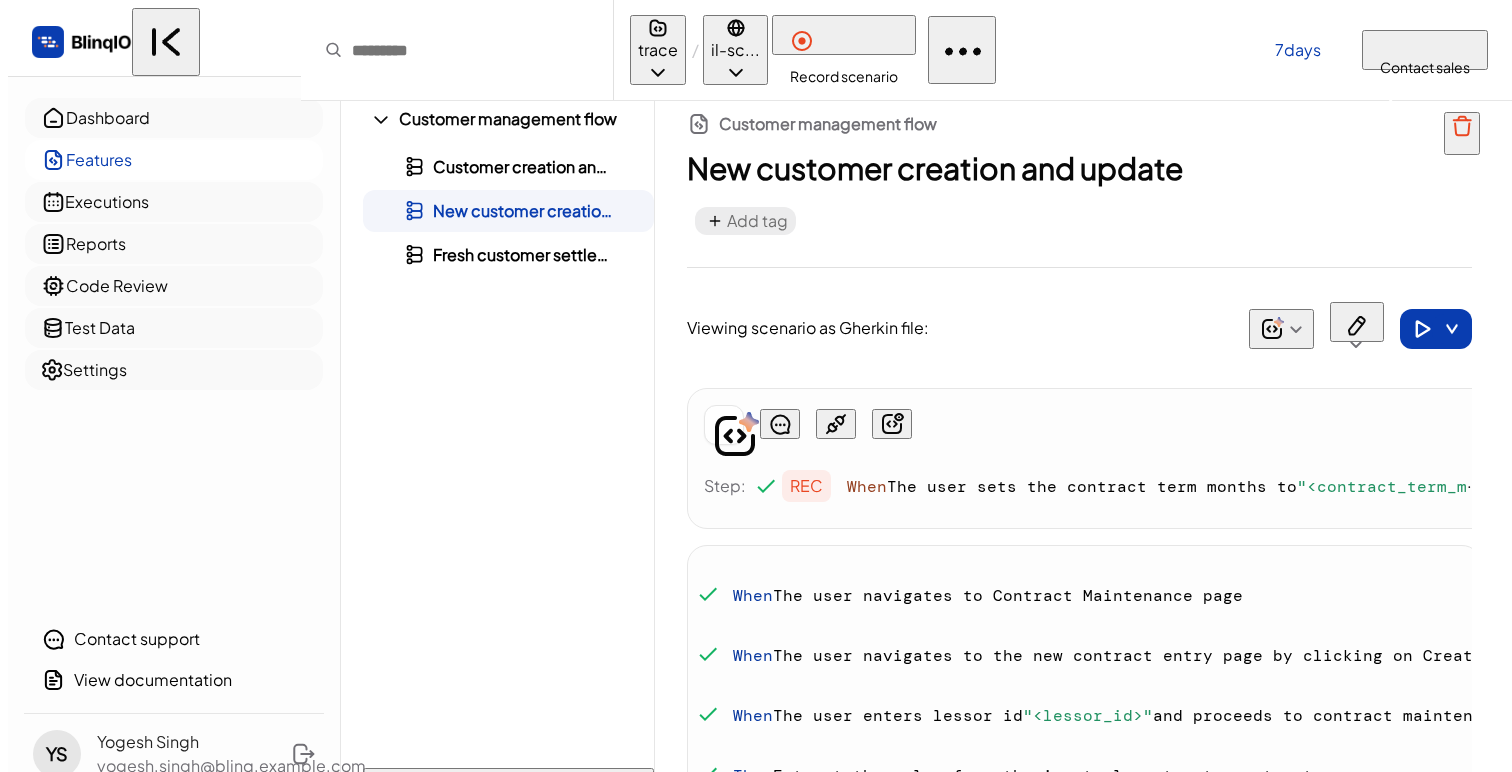 click on "Extract the value from the input element onto ter_date" at bounding box center [788, 55] 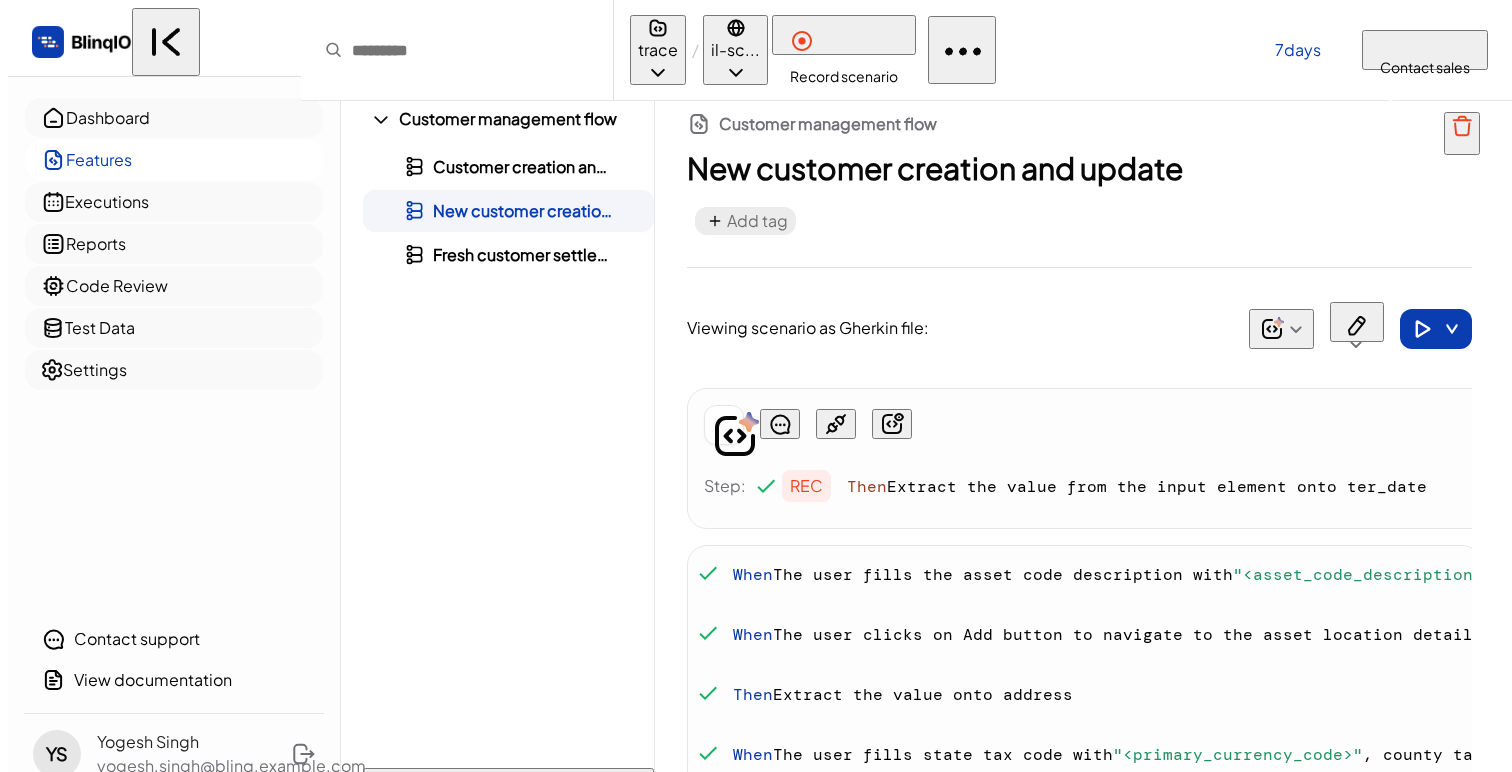 scroll, scrollTop: 2230, scrollLeft: 0, axis: vertical 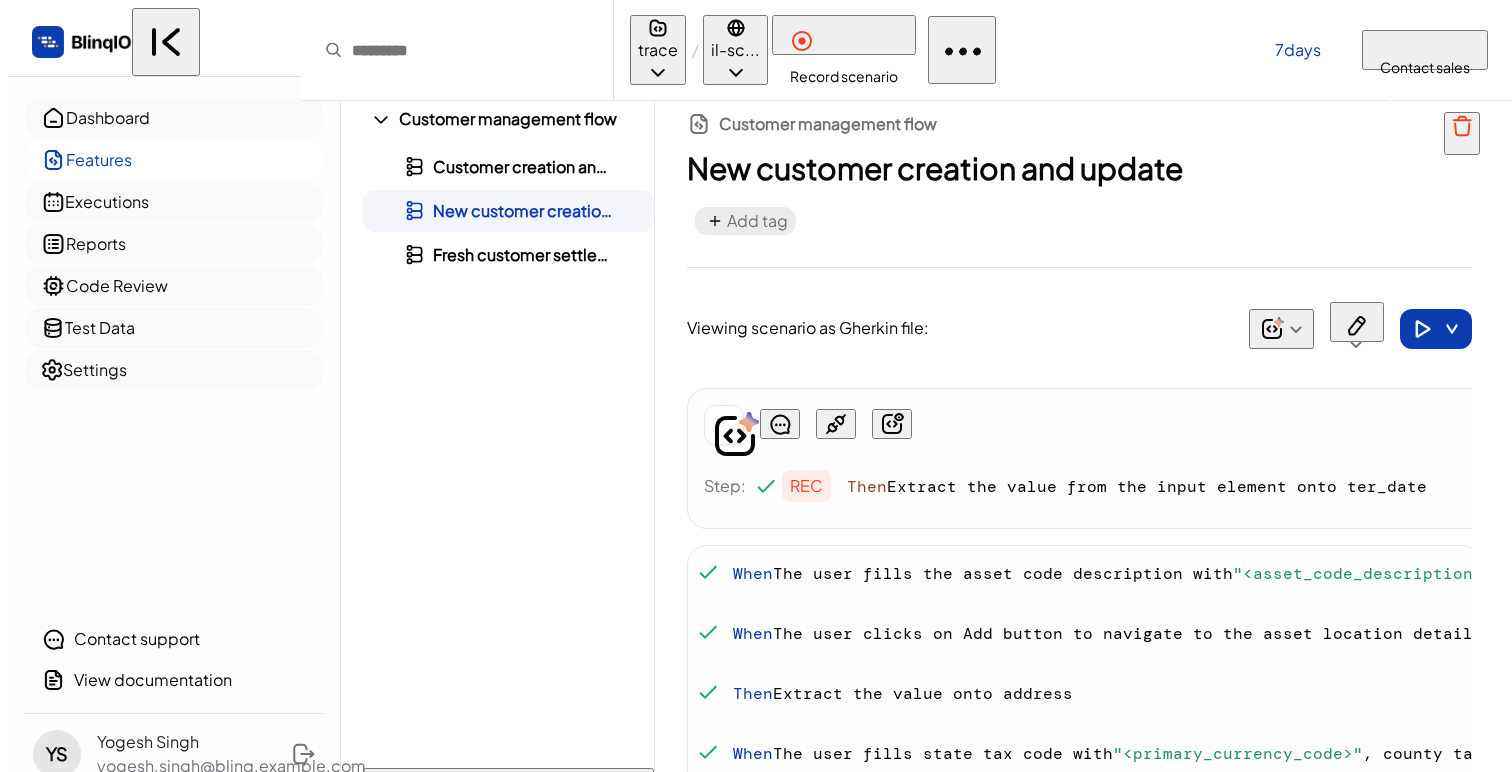 click at bounding box center (962, 50) 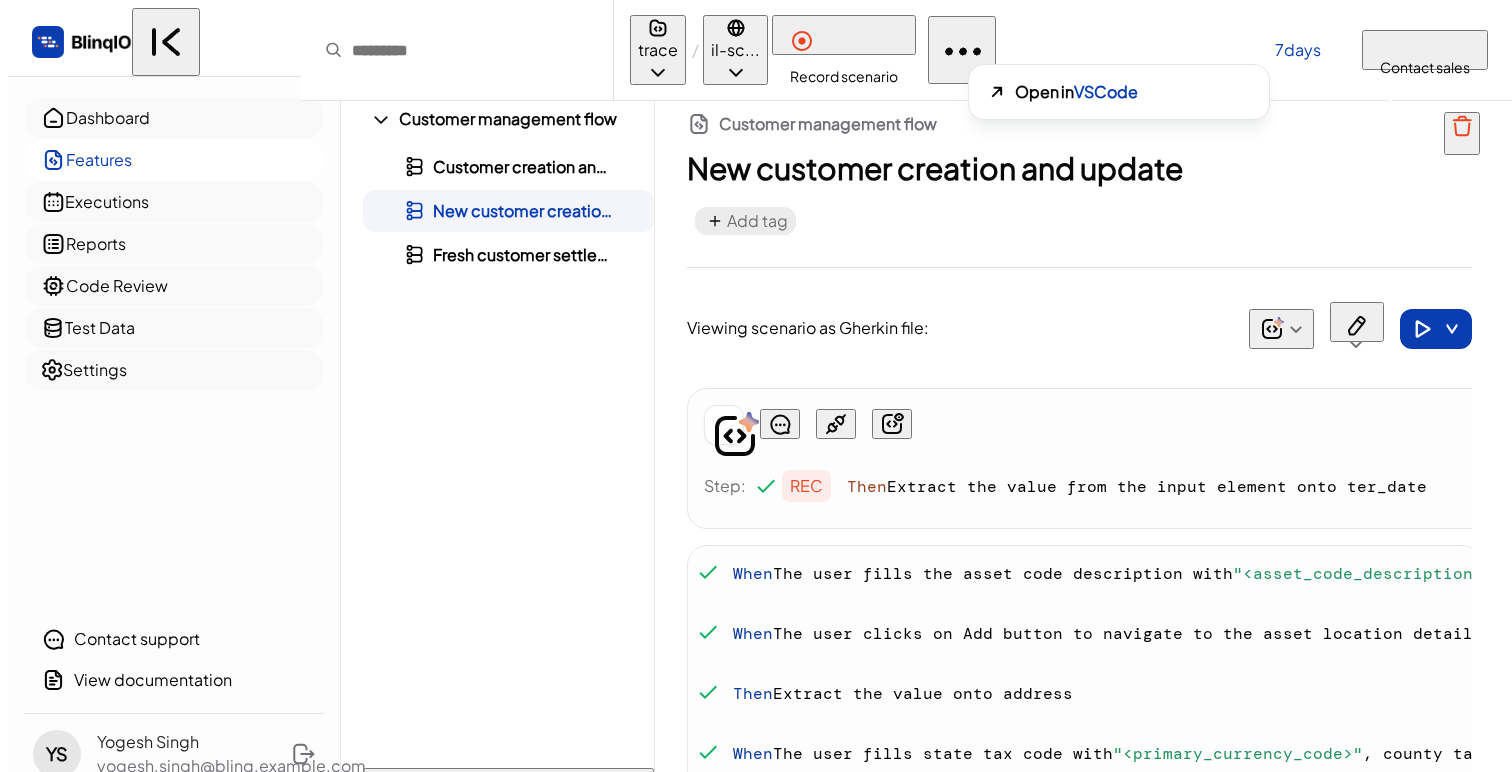 click on "Open in VSCode" at bounding box center (1119, 92) 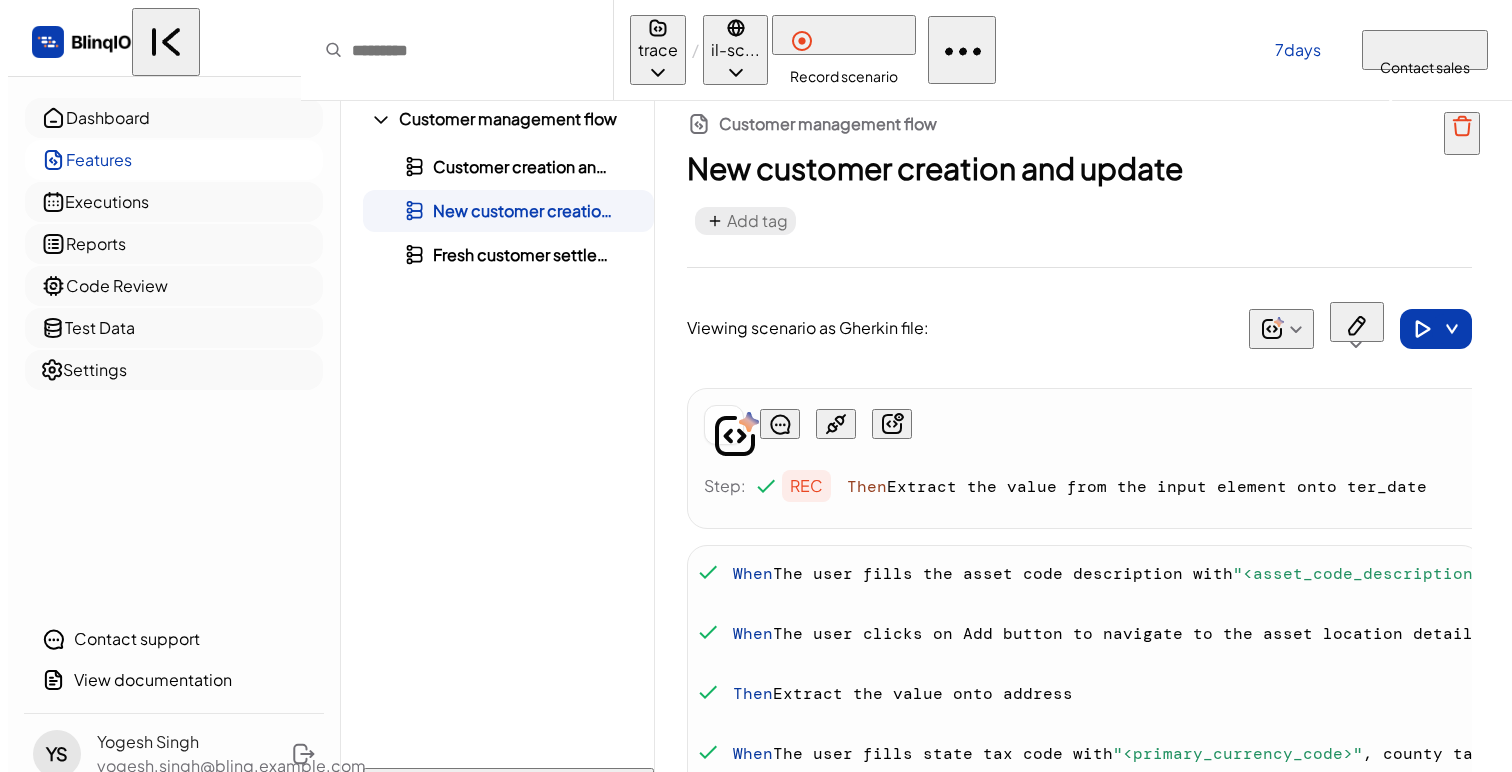click on "trace" at bounding box center (658, 50) 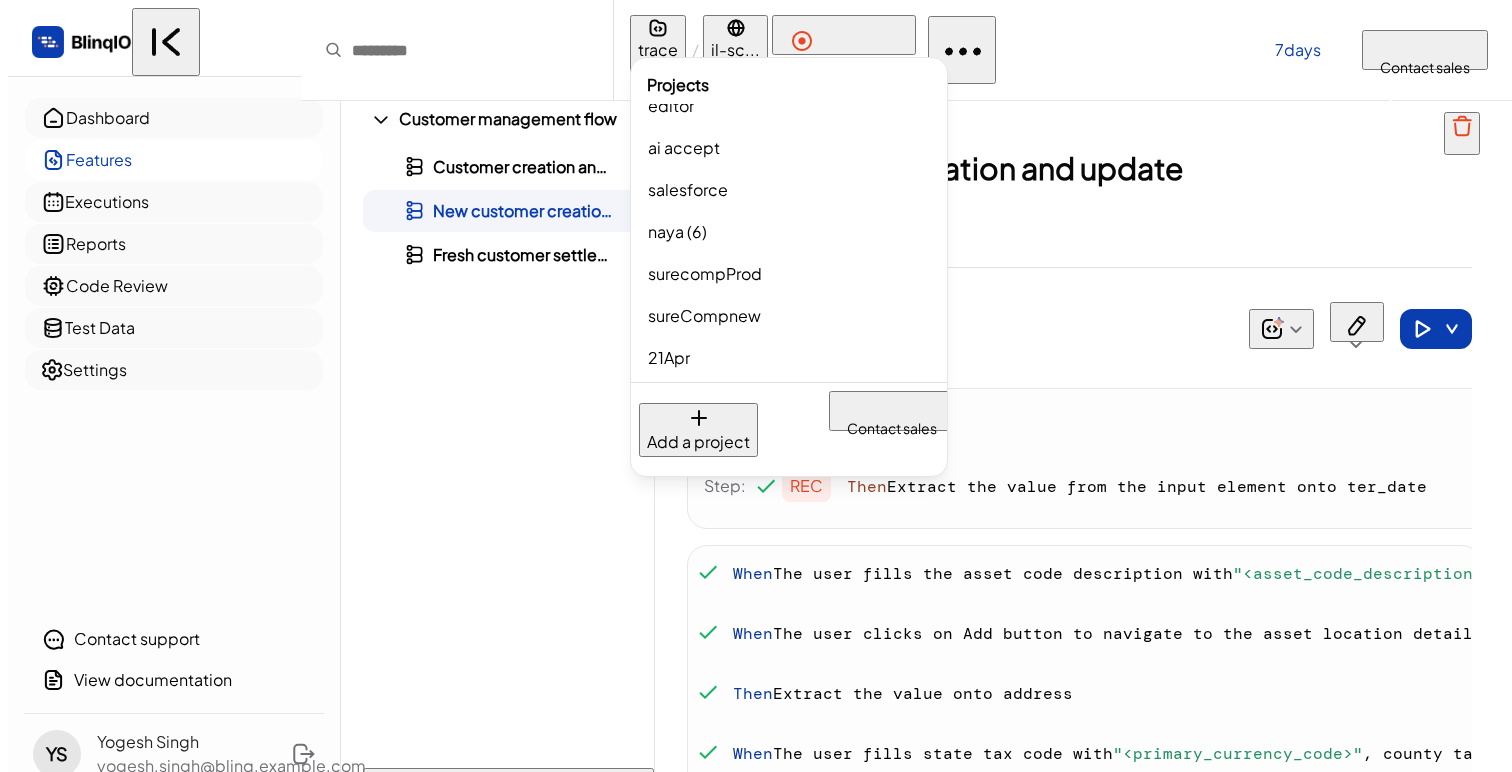 scroll, scrollTop: 1572, scrollLeft: 0, axis: vertical 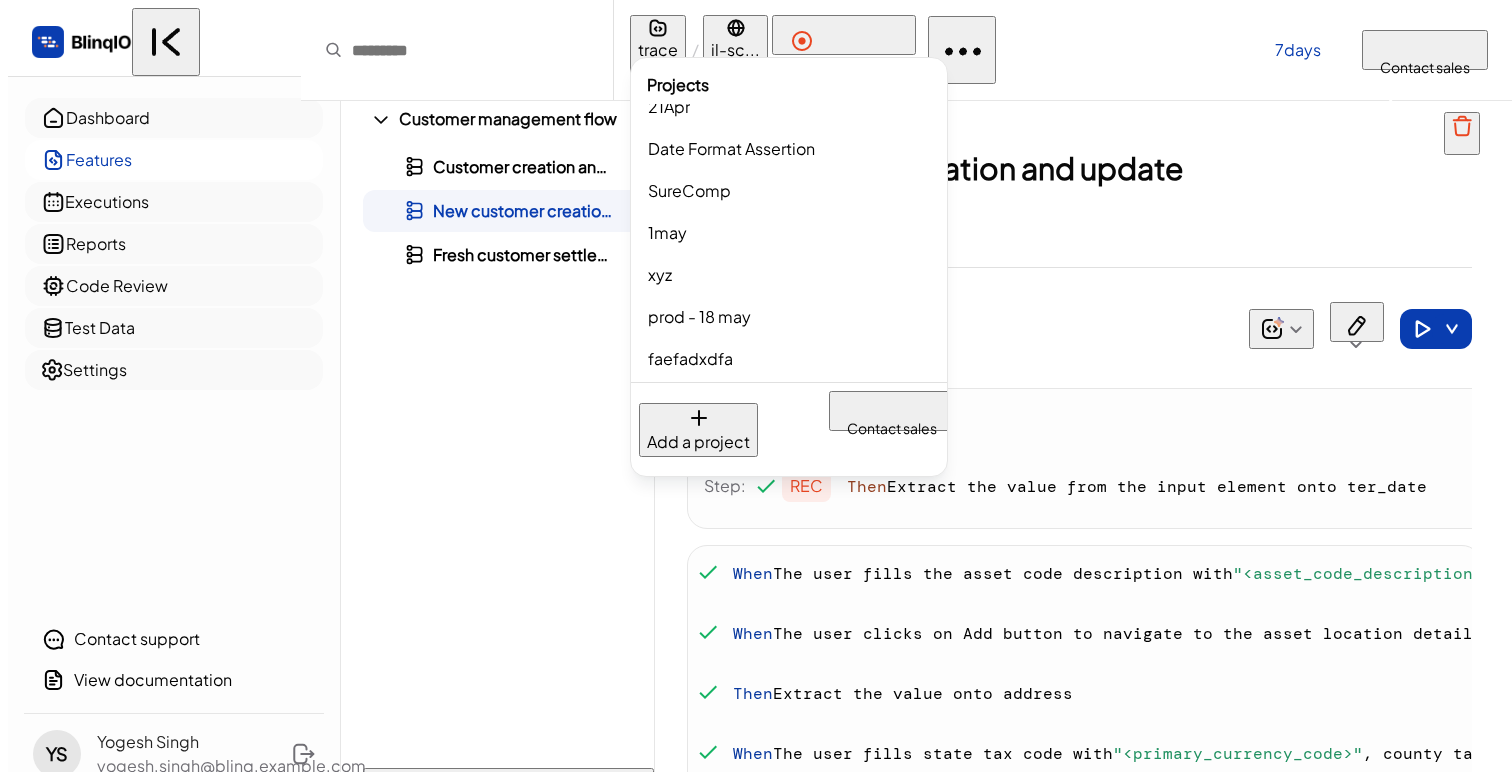 click at bounding box center (756, 386) 